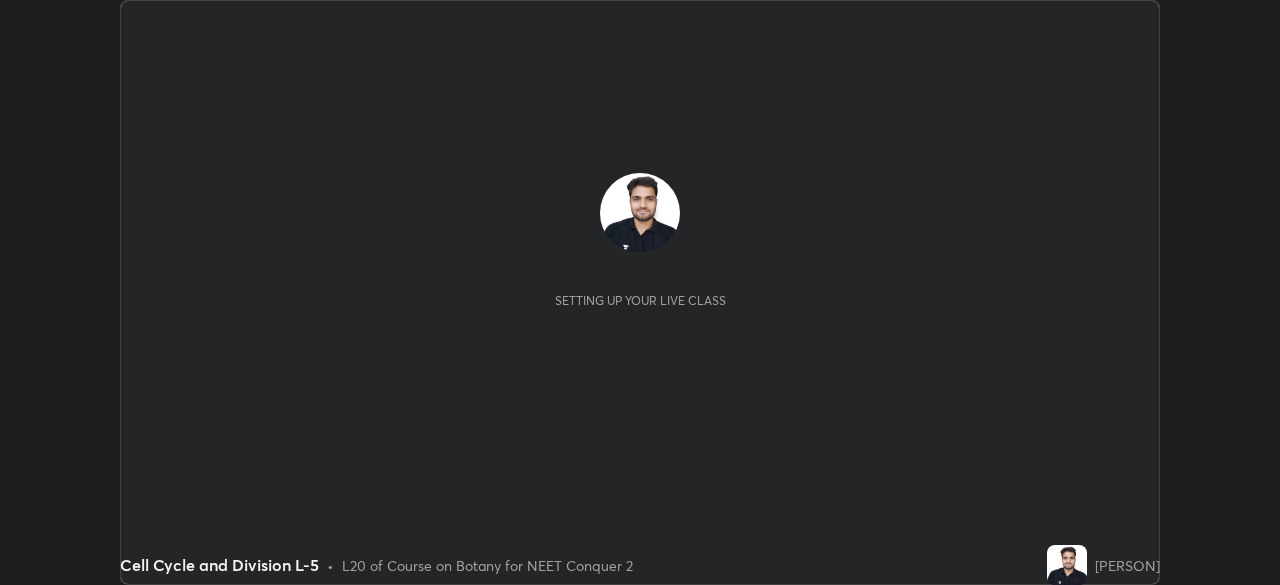 scroll, scrollTop: 0, scrollLeft: 0, axis: both 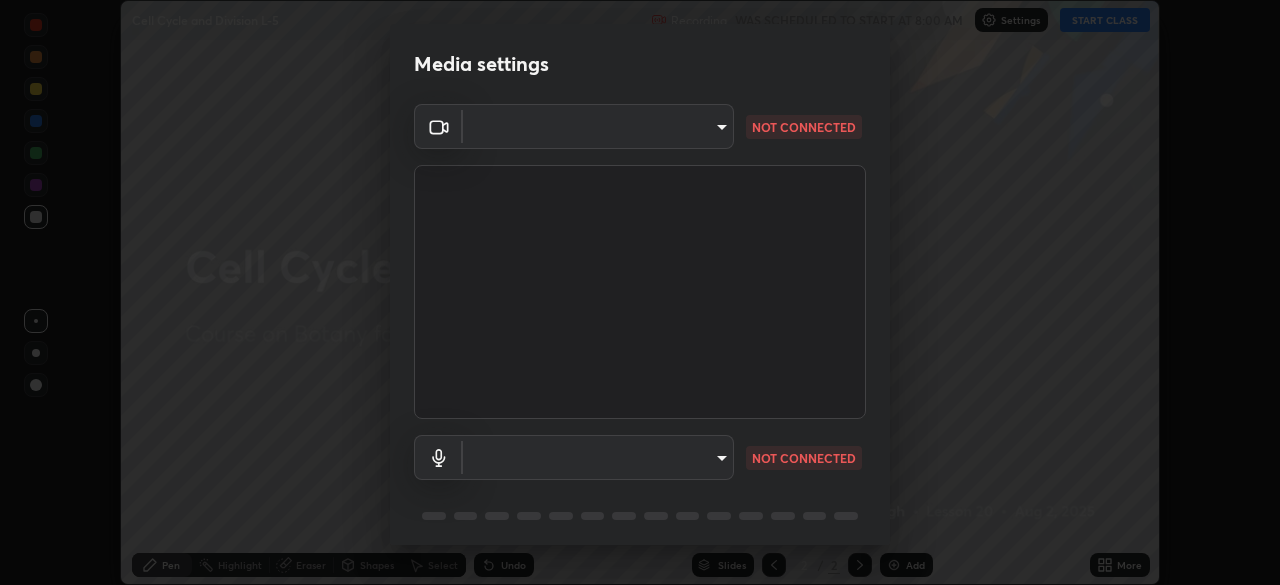 type on "e68af464f7f9ec2662c8dd58f0462b2d9bd4a3adfc91c634b4d9ed550f7d79d6" 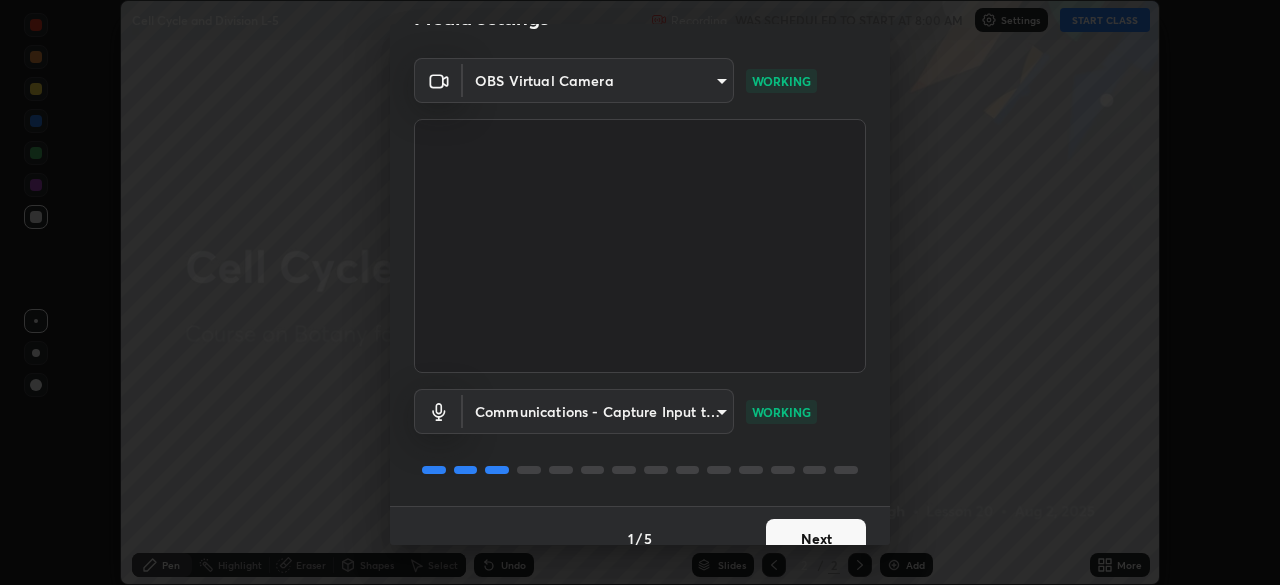 scroll, scrollTop: 71, scrollLeft: 0, axis: vertical 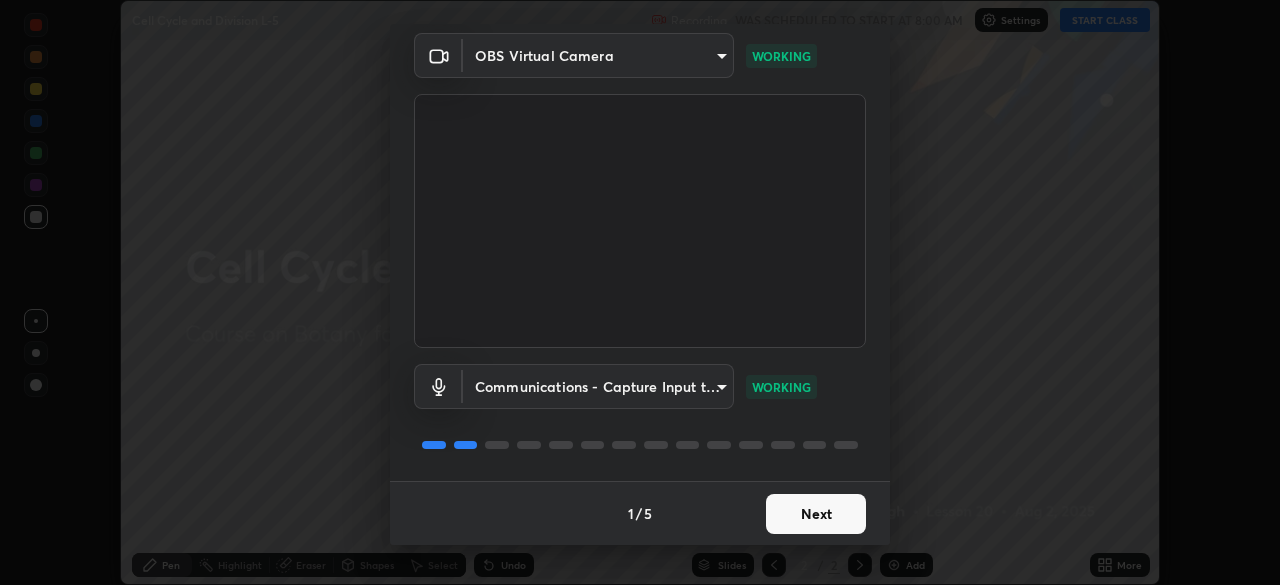 click on "Next" at bounding box center [816, 514] 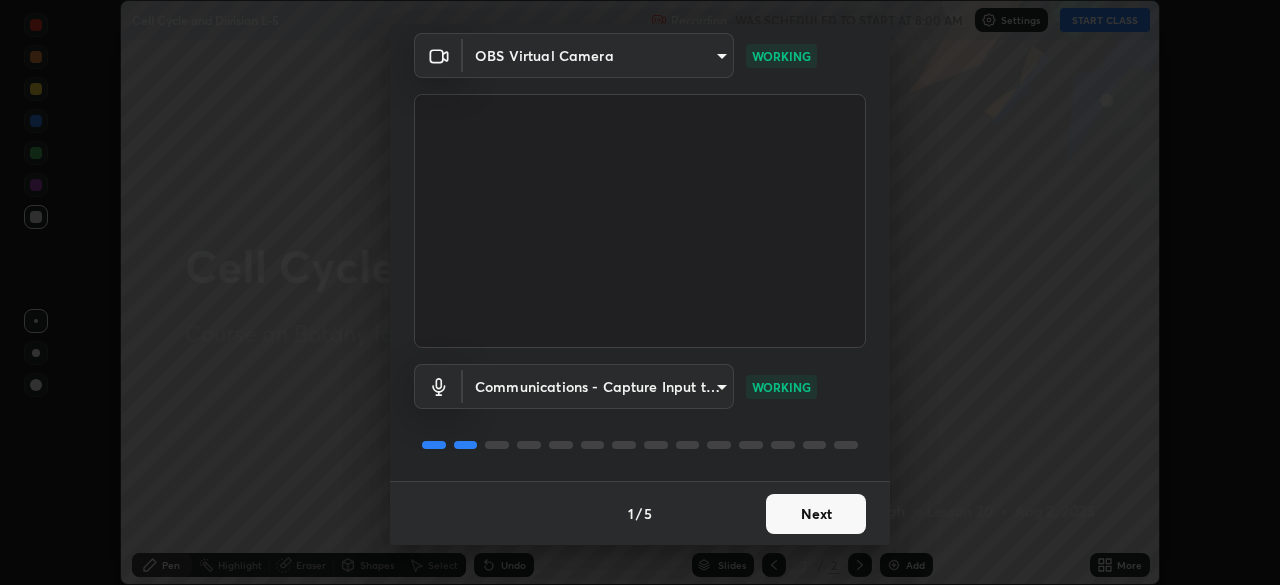 scroll, scrollTop: 0, scrollLeft: 0, axis: both 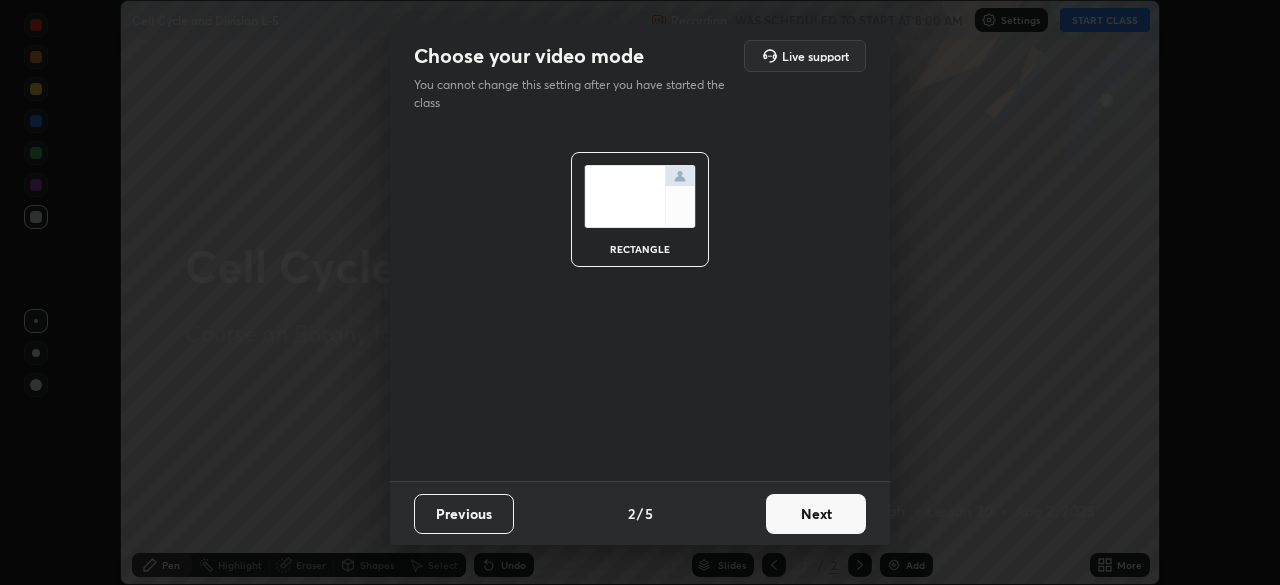 click on "Next" at bounding box center (816, 514) 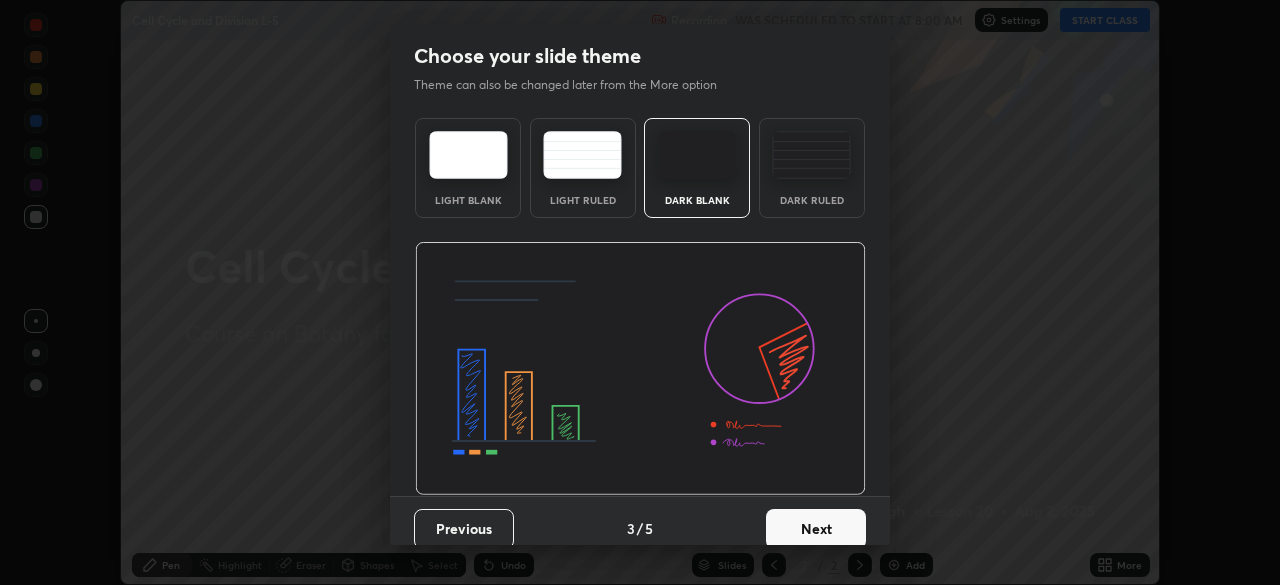 click on "Next" at bounding box center [816, 529] 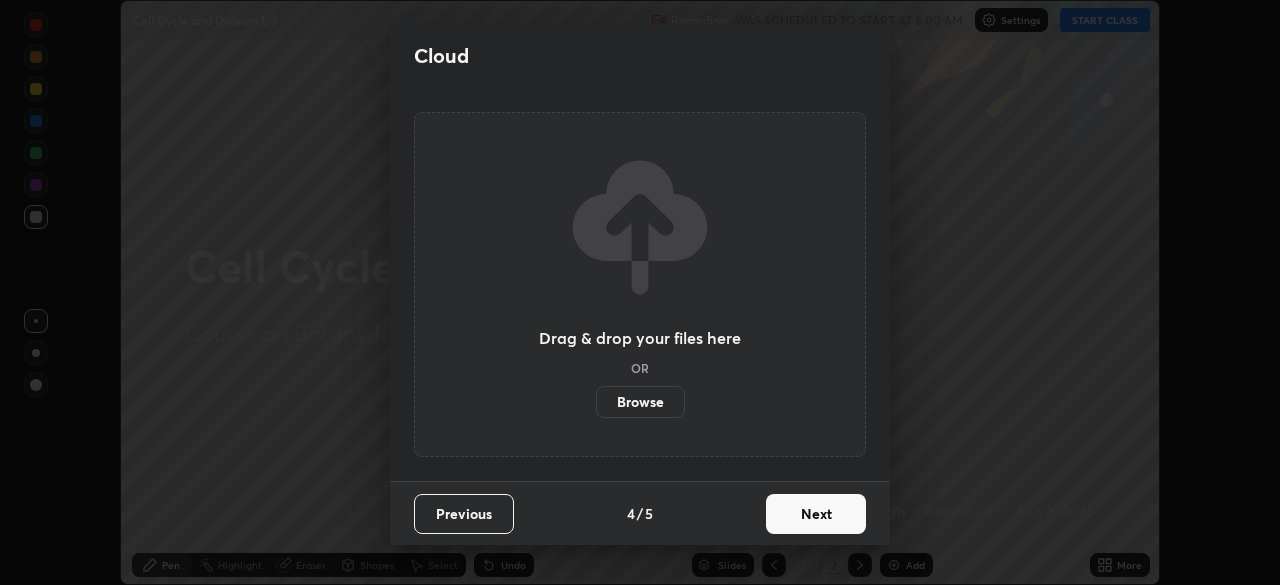 click on "Next" at bounding box center [816, 514] 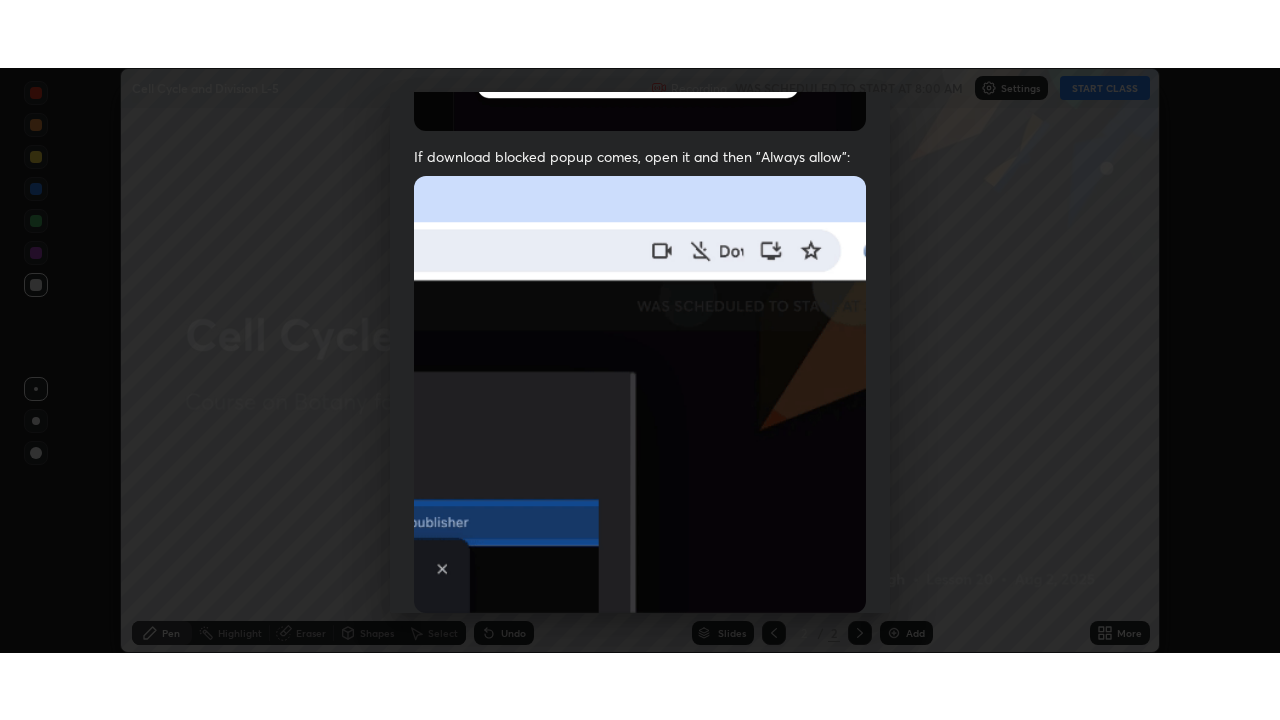 scroll, scrollTop: 479, scrollLeft: 0, axis: vertical 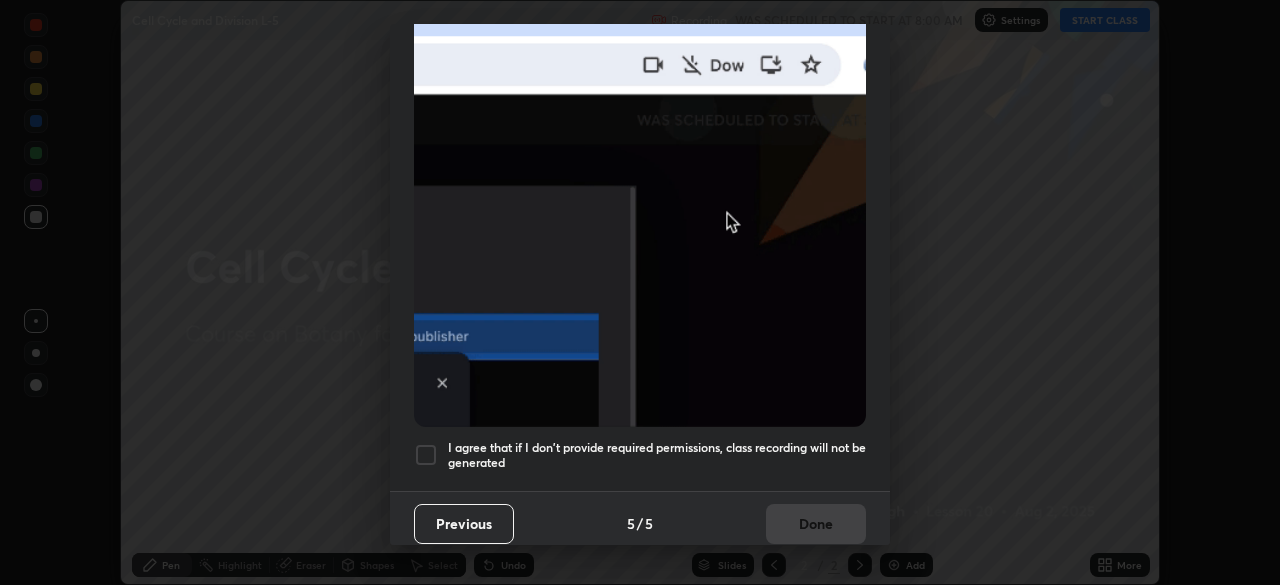click on "I agree that if I don't provide required permissions, class recording will not be generated" at bounding box center (657, 455) 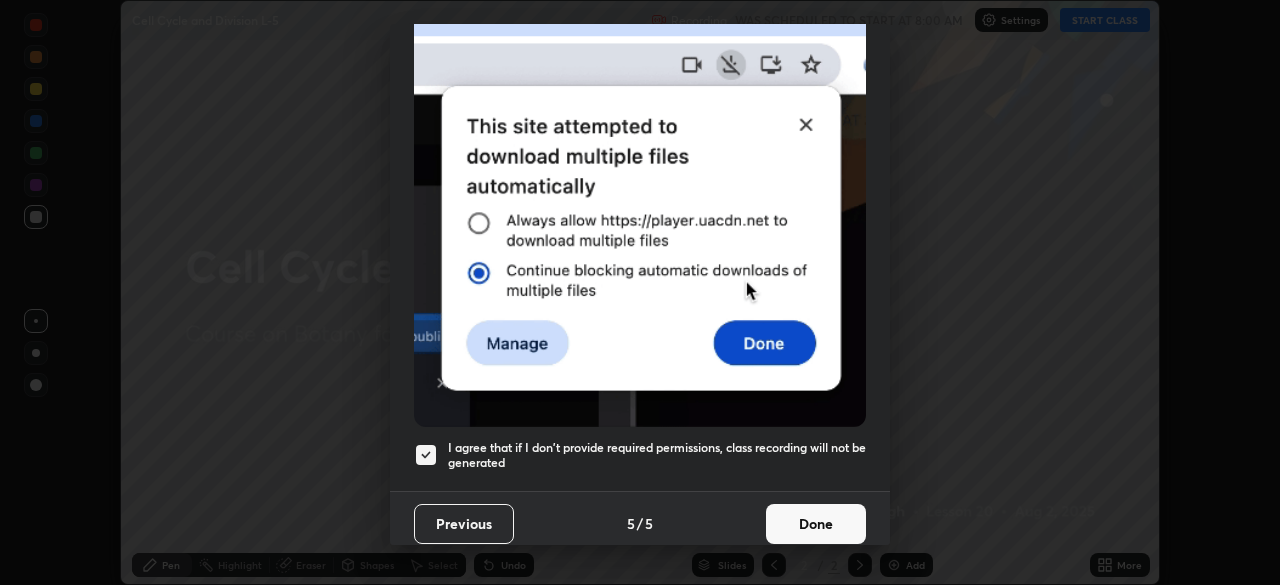 click on "Done" at bounding box center [816, 524] 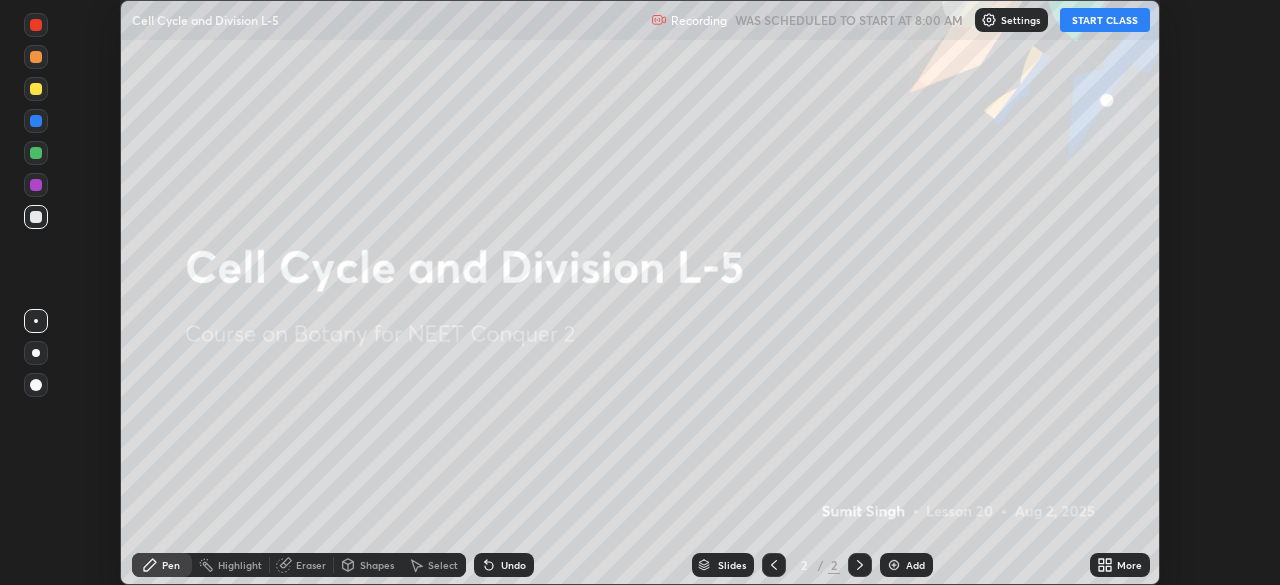 click on "More" at bounding box center (1120, 565) 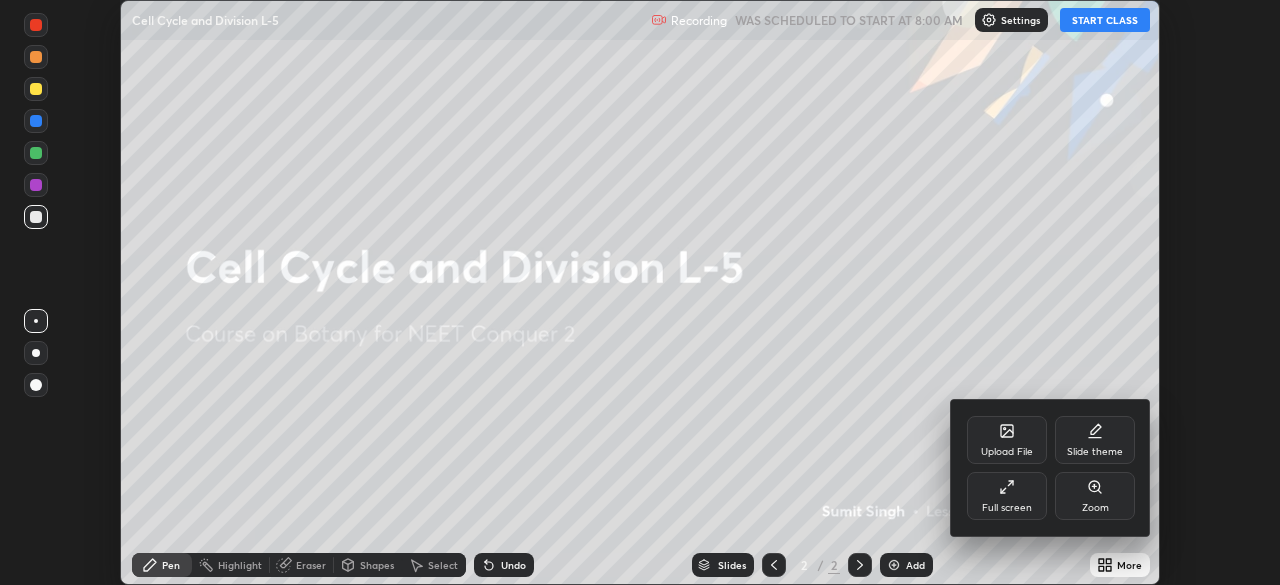 click on "Full screen" at bounding box center [1007, 496] 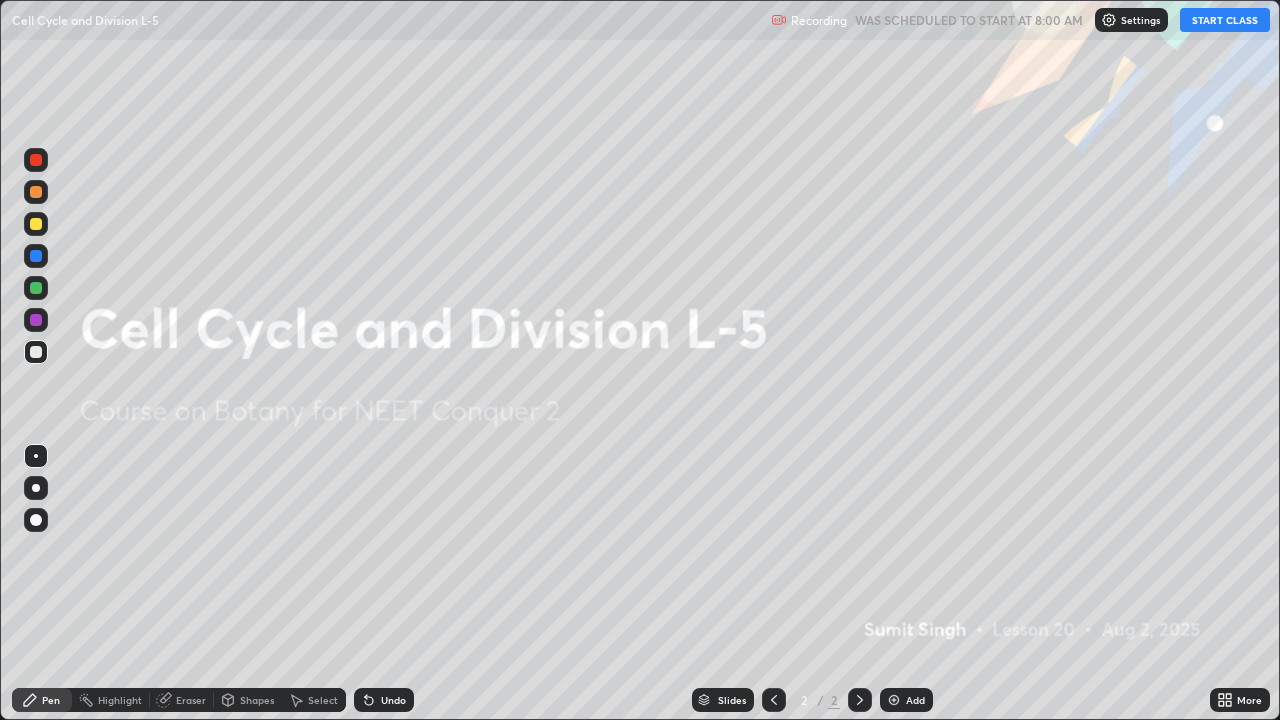 scroll, scrollTop: 99280, scrollLeft: 98720, axis: both 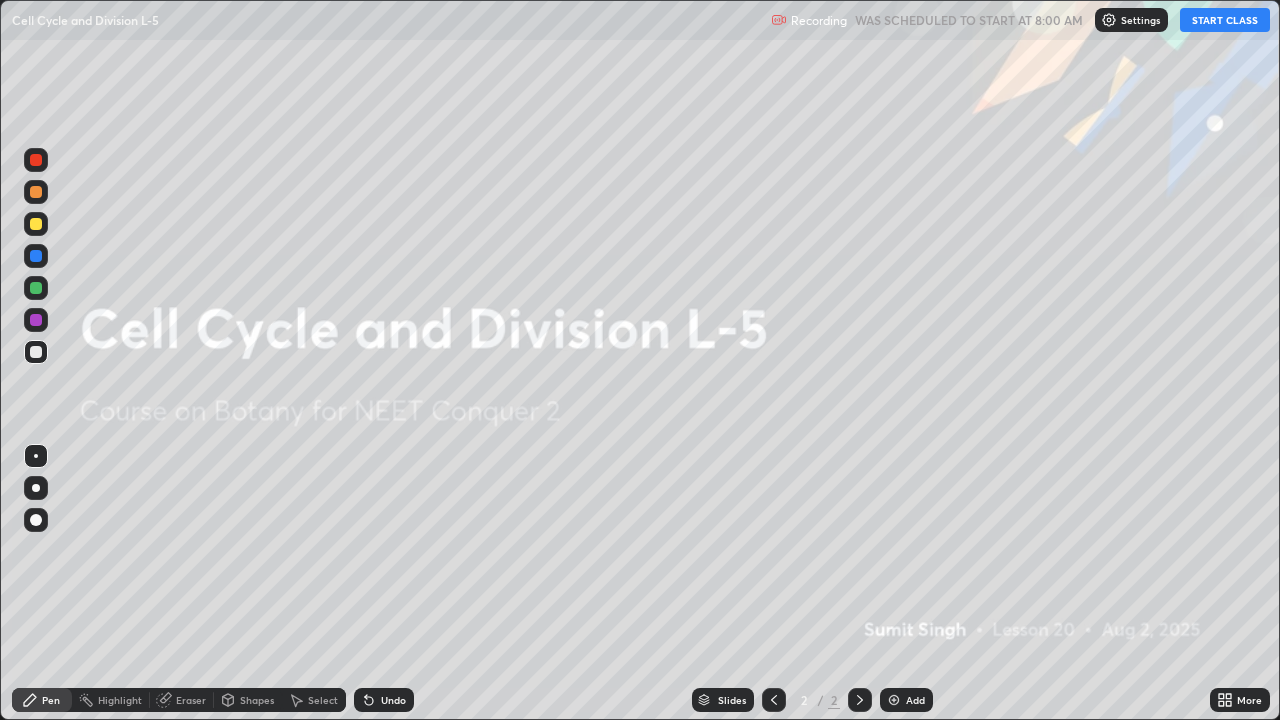click on "START CLASS" at bounding box center [1225, 20] 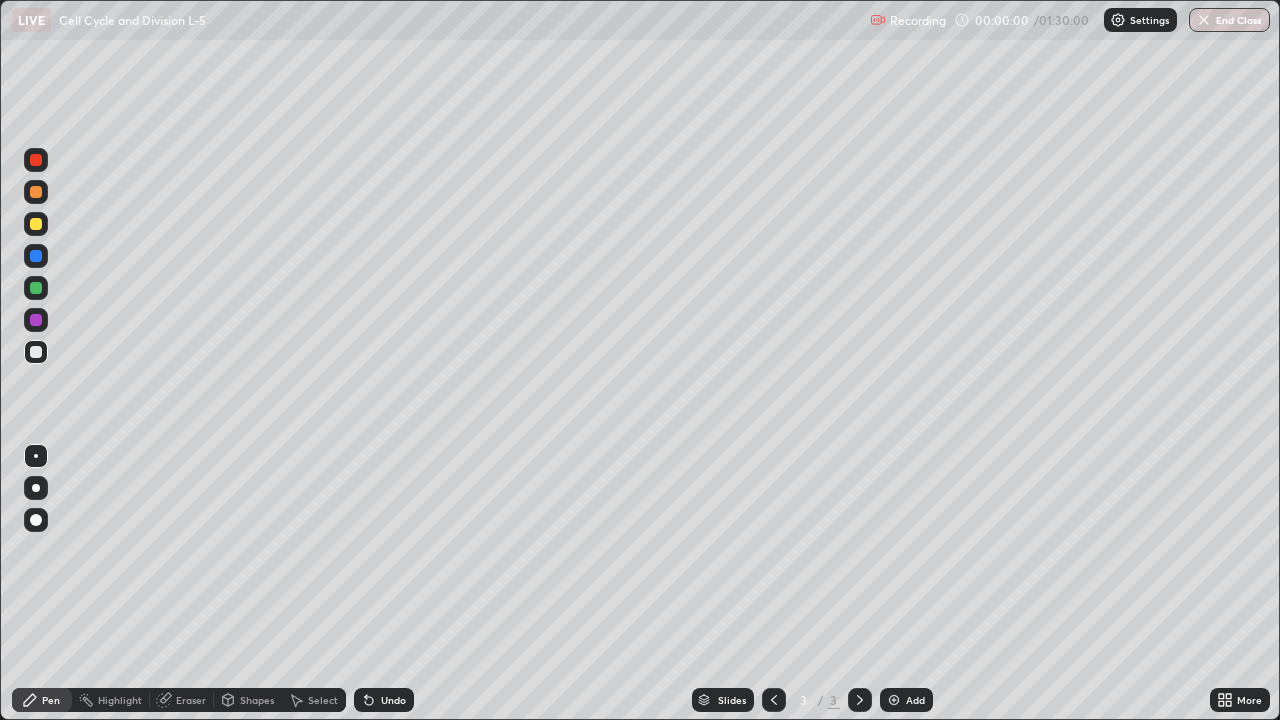 click on "More" at bounding box center (1249, 700) 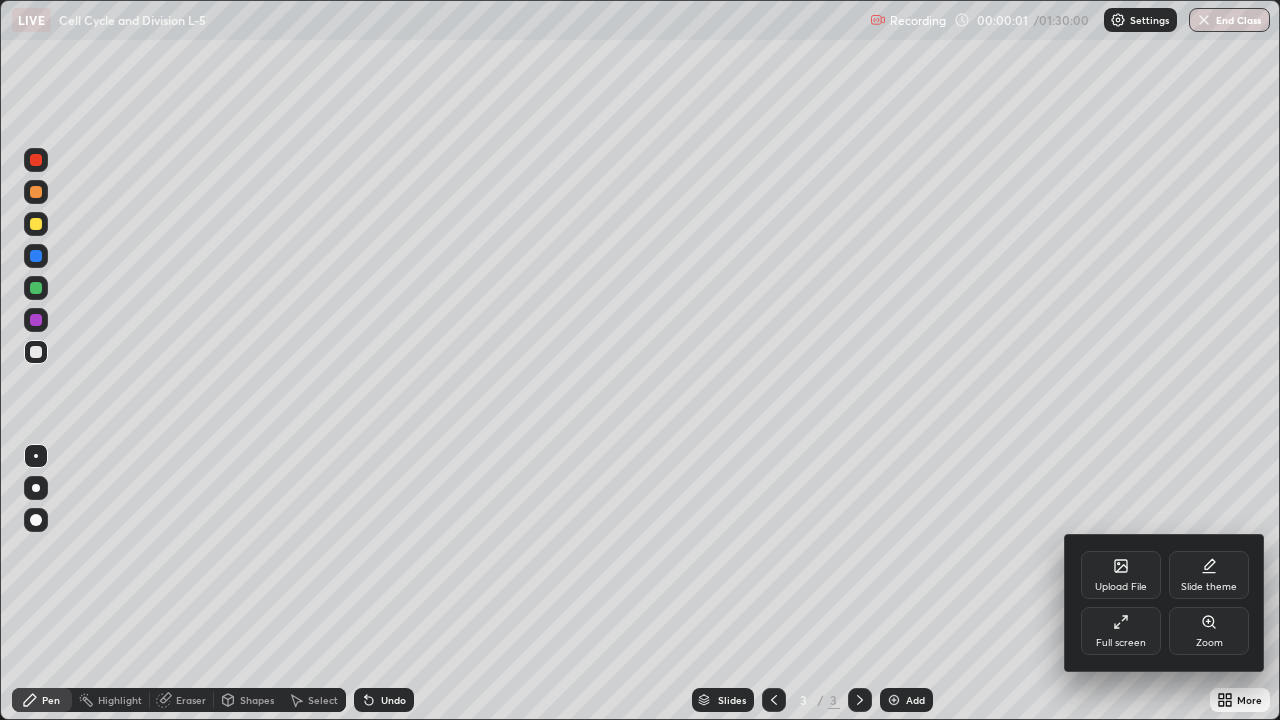 click on "Full screen" at bounding box center (1121, 631) 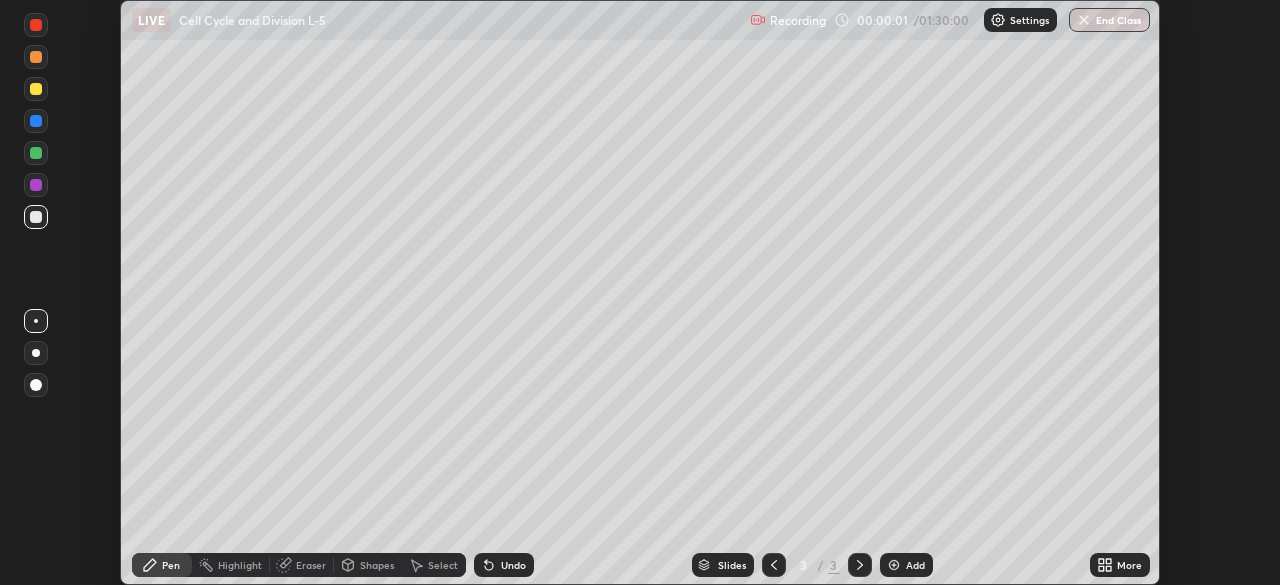 scroll, scrollTop: 585, scrollLeft: 1280, axis: both 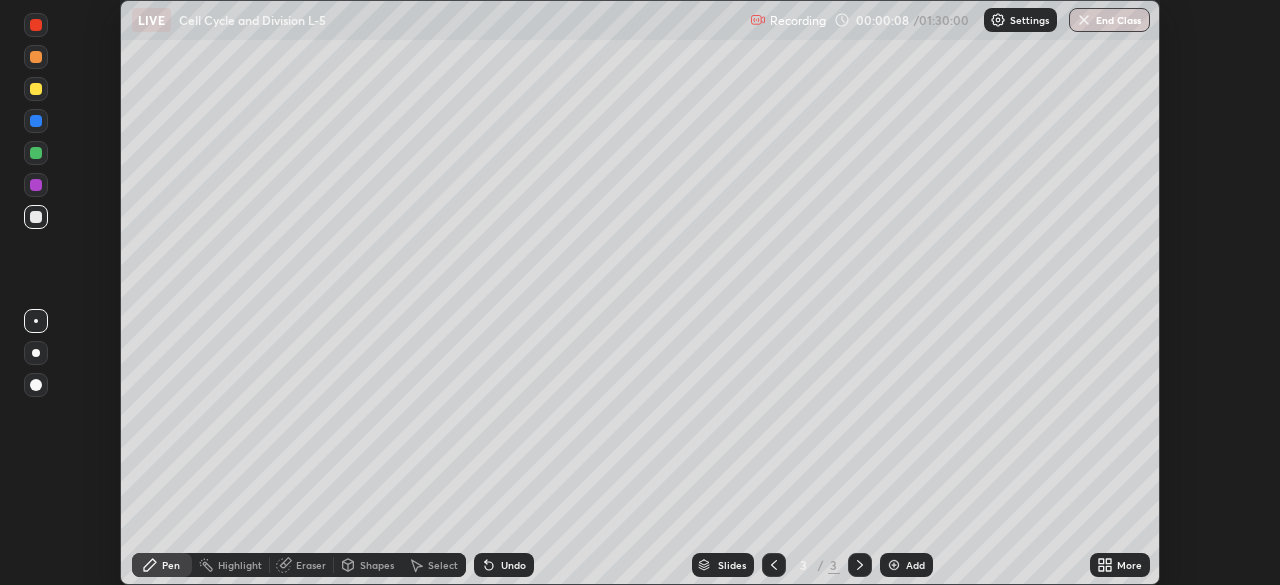 click on "More" at bounding box center [1120, 565] 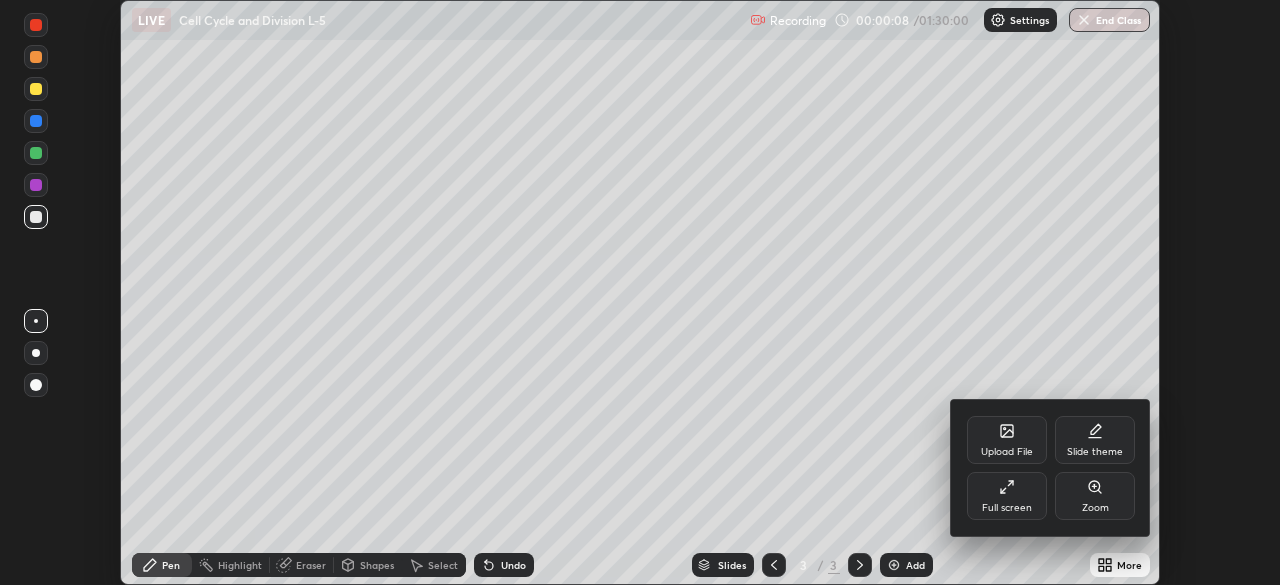 click on "Full screen" at bounding box center (1007, 496) 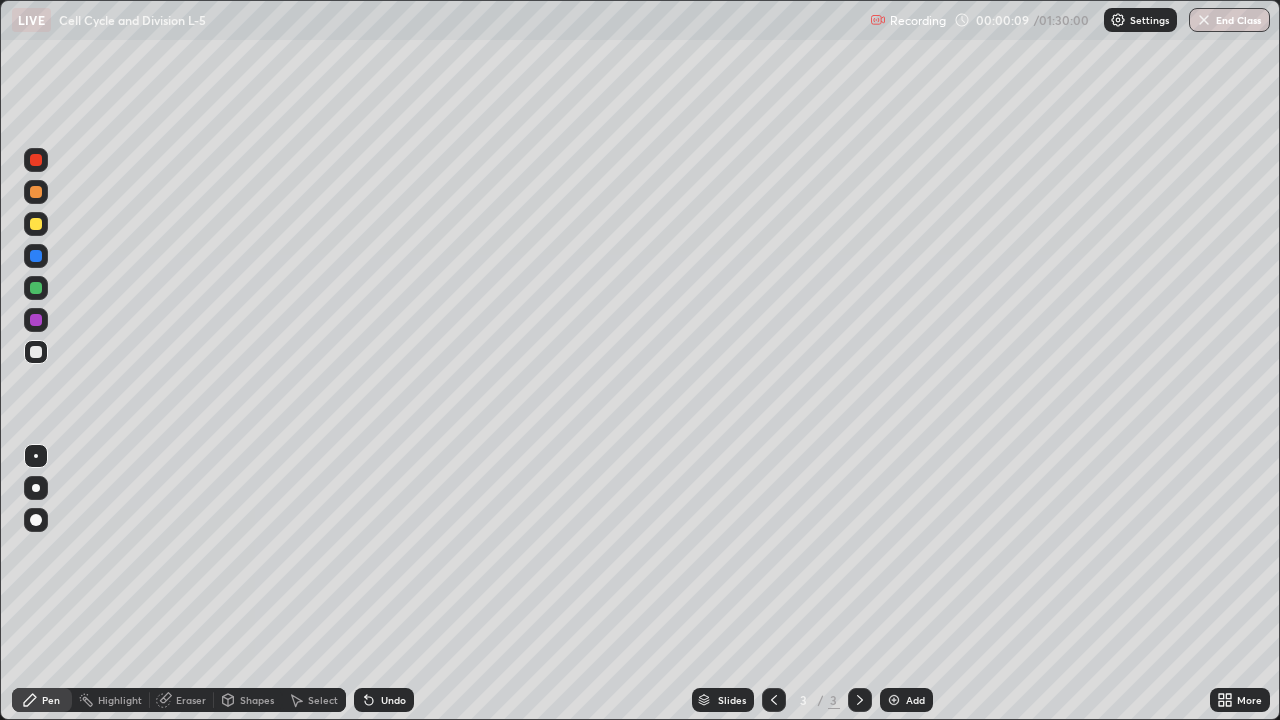 scroll, scrollTop: 99280, scrollLeft: 98720, axis: both 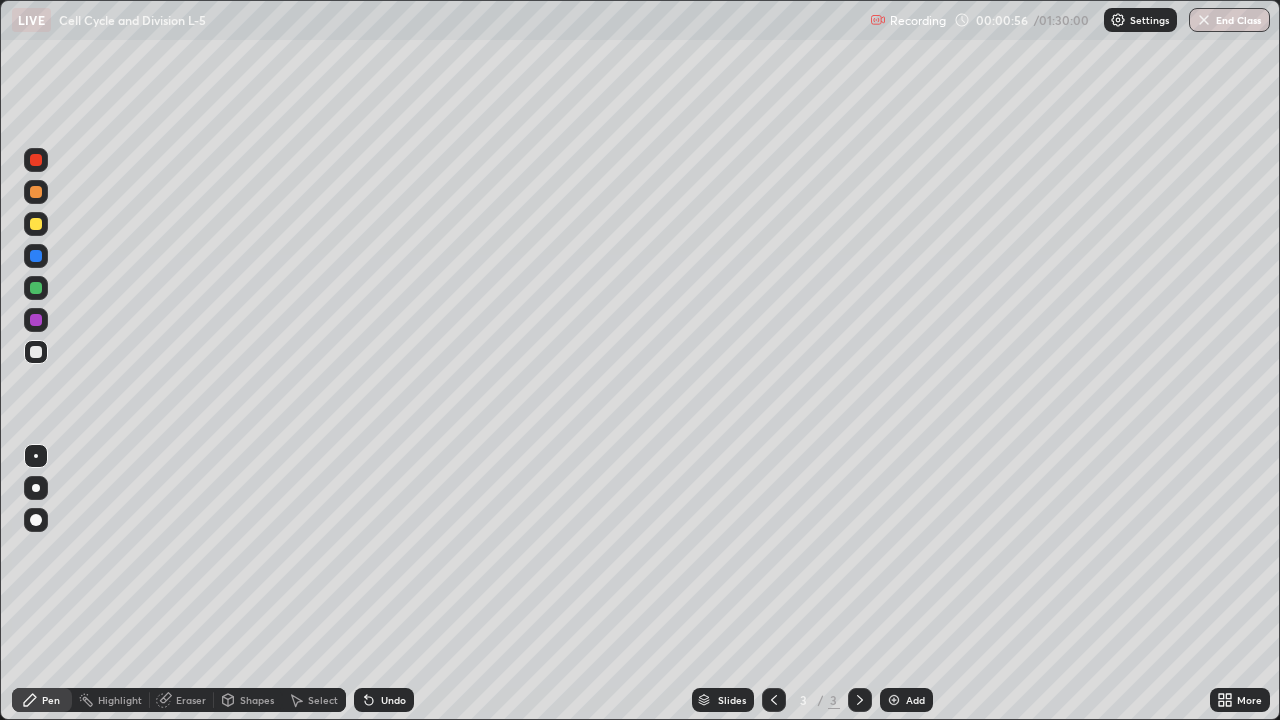 click at bounding box center (36, 288) 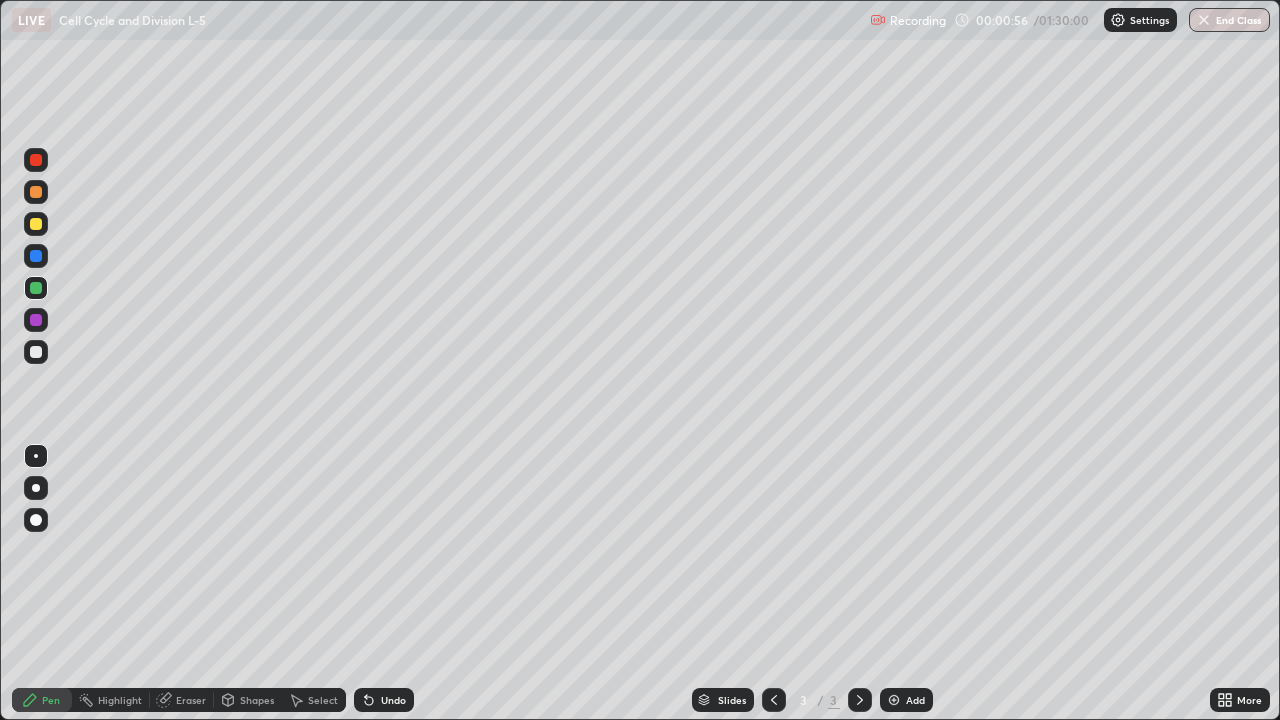 click at bounding box center (36, 488) 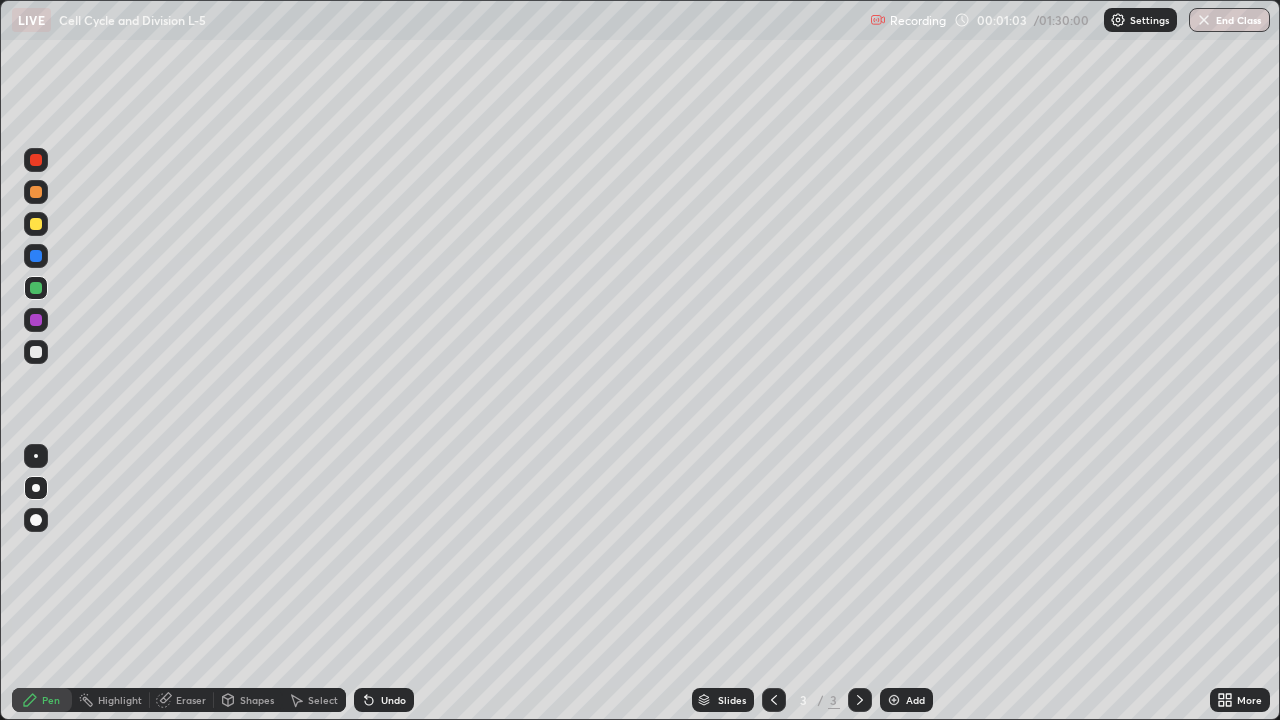 click 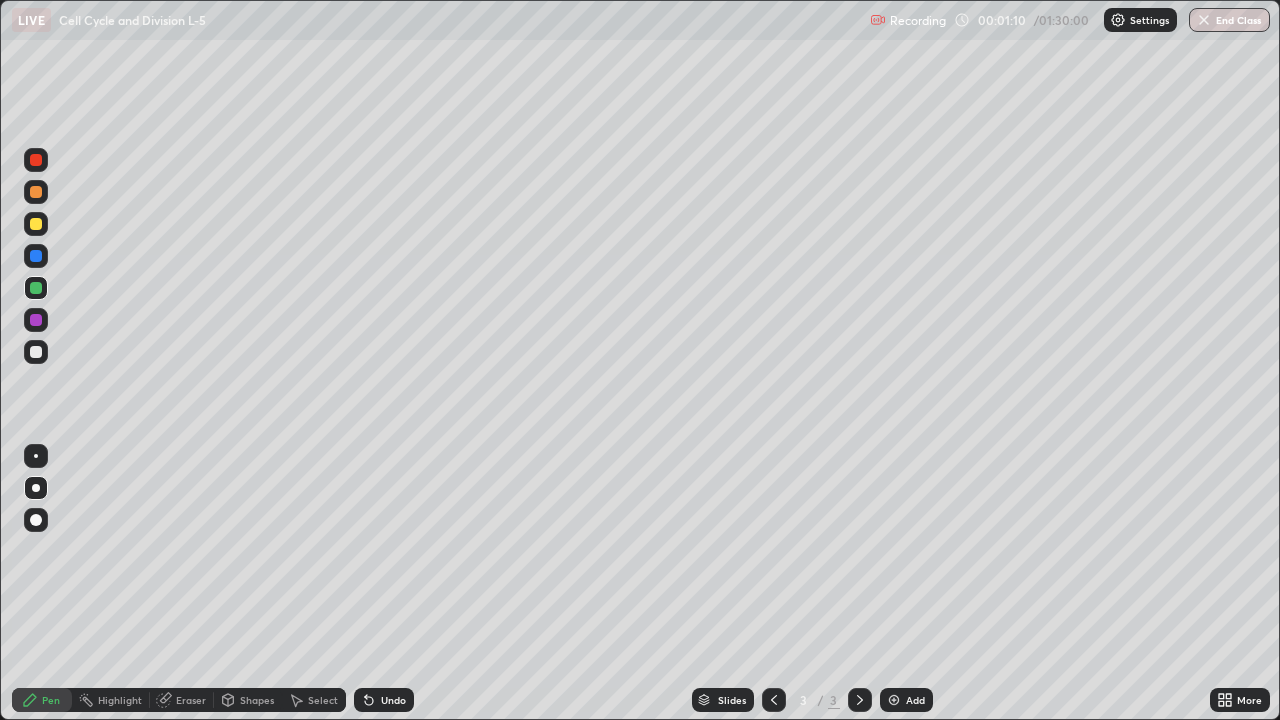 click at bounding box center [36, 192] 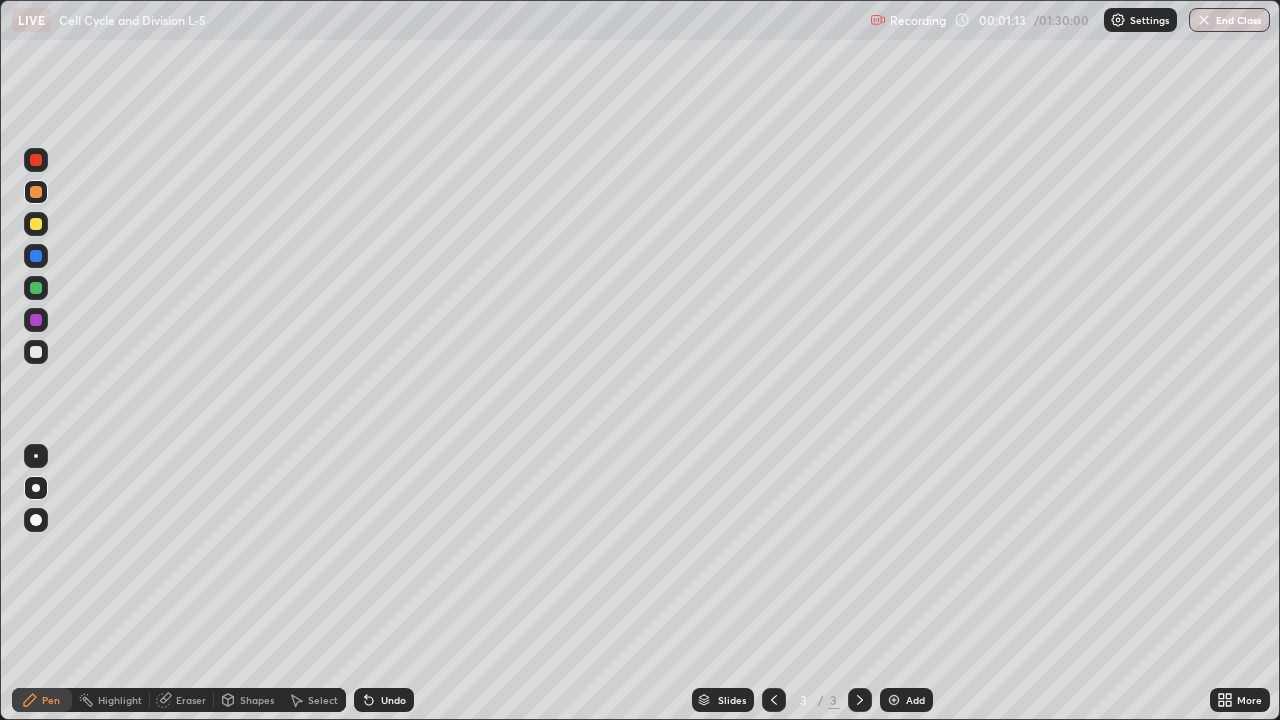 click at bounding box center [36, 224] 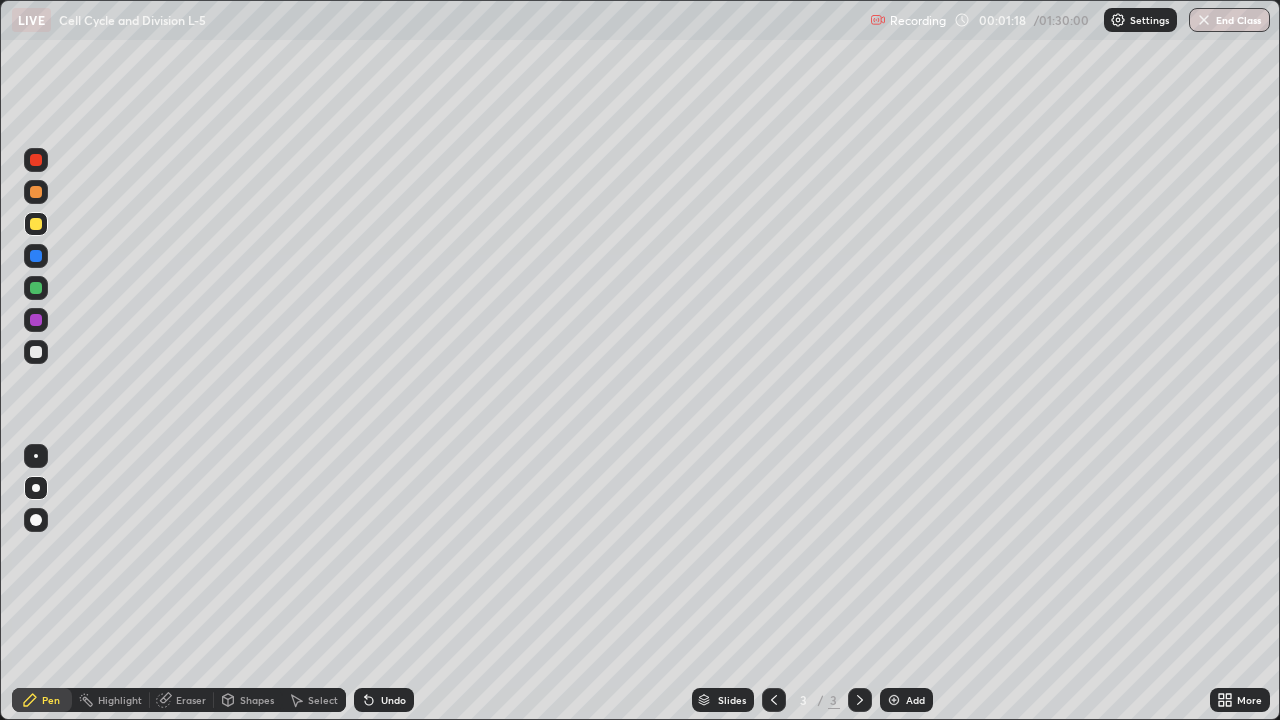 click on "Undo" at bounding box center (393, 700) 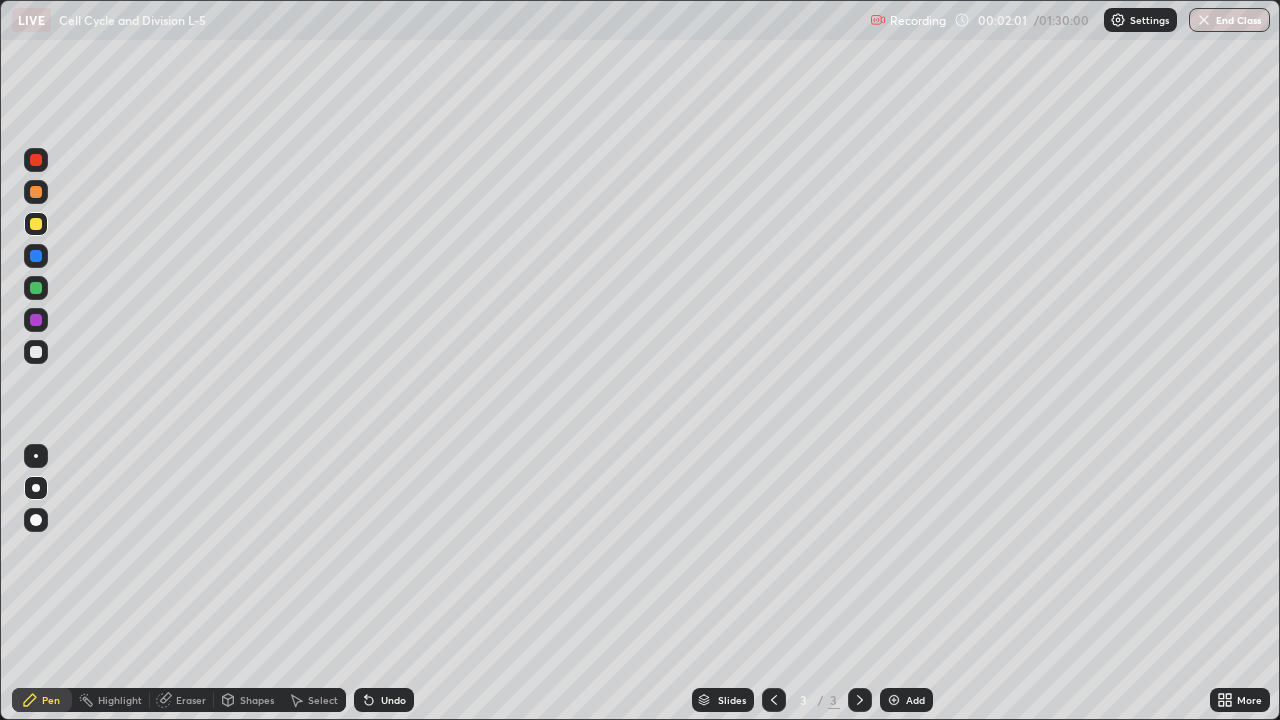 click on "Undo" at bounding box center [393, 700] 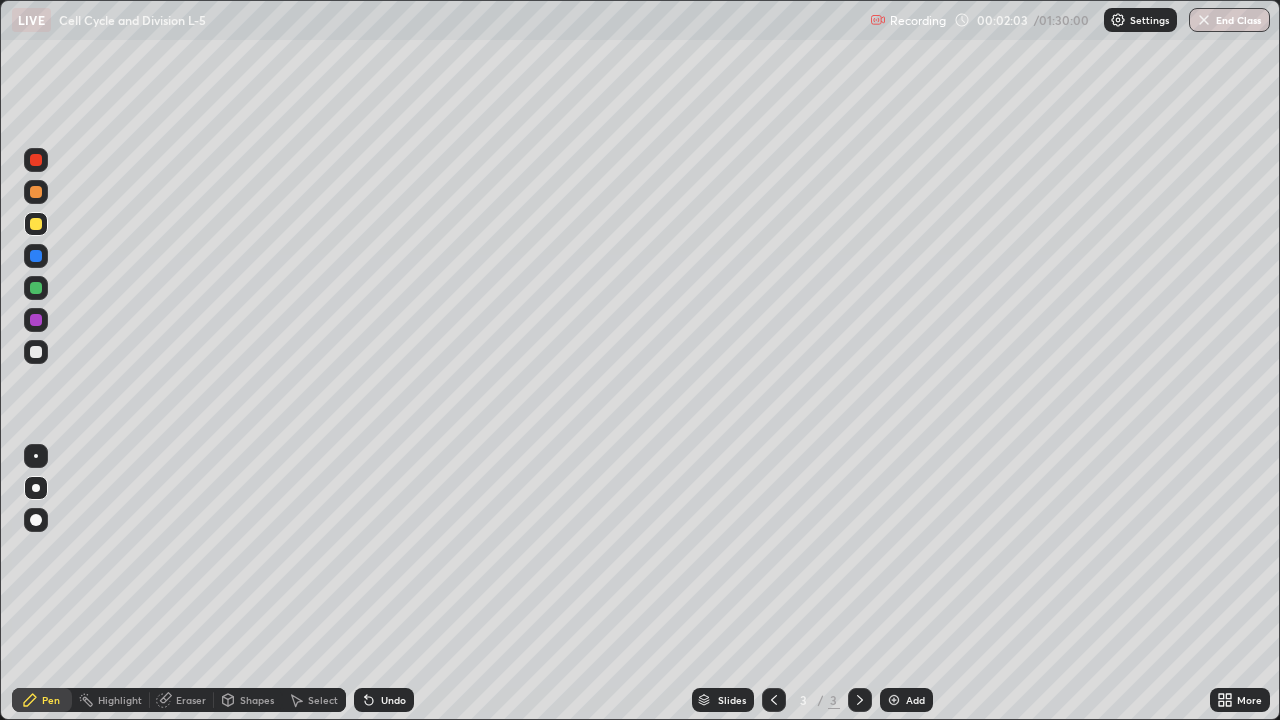 click on "Undo" at bounding box center [393, 700] 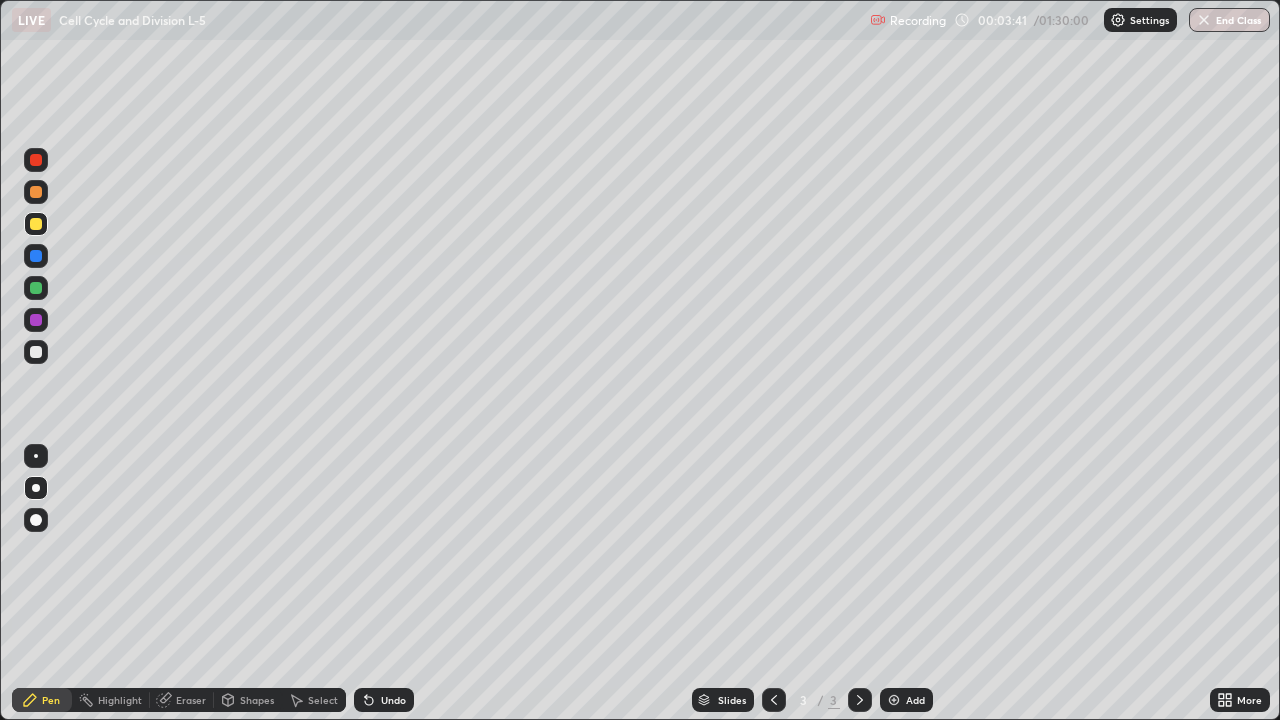 click on "Undo" at bounding box center [384, 700] 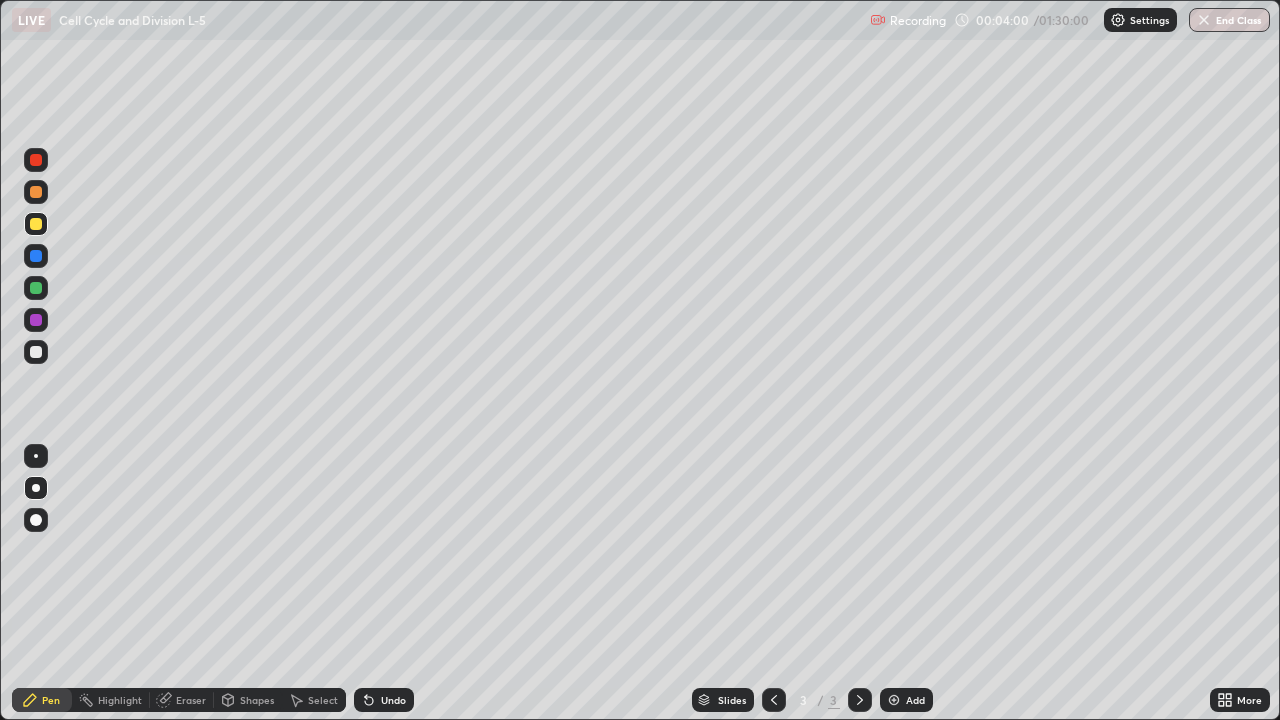 click on "Undo" at bounding box center [393, 700] 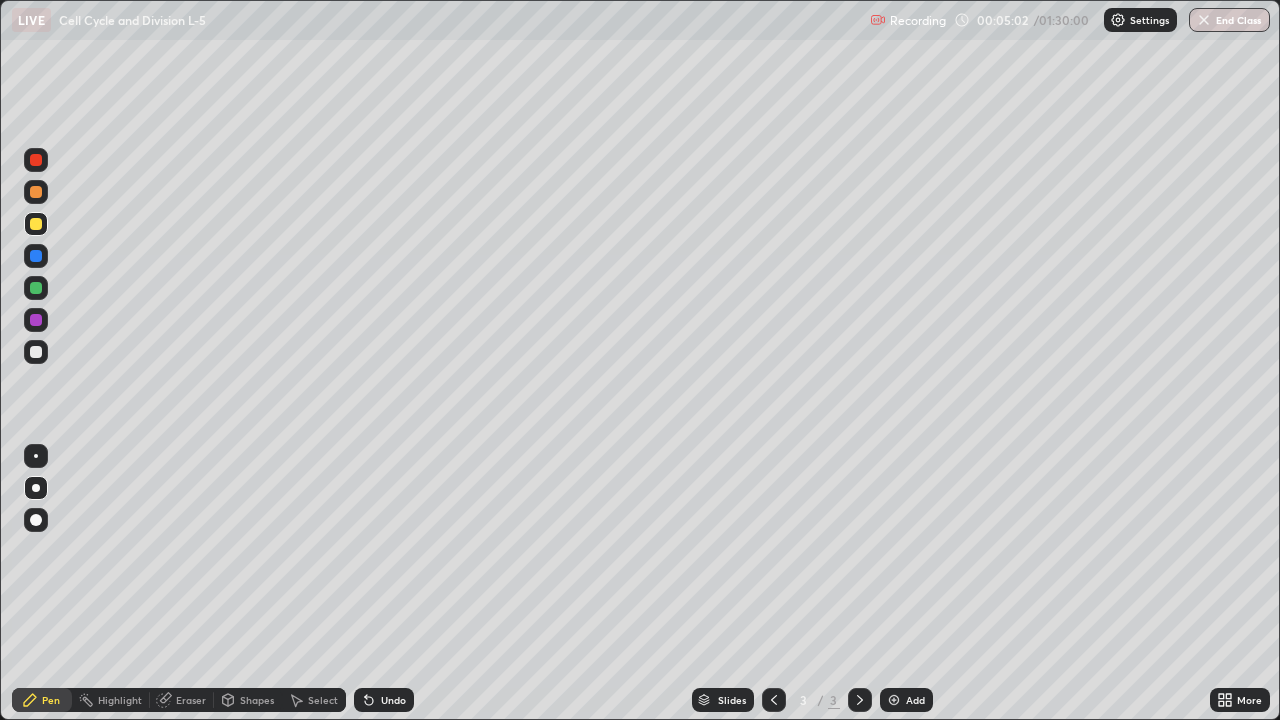 click on "Undo" at bounding box center [384, 700] 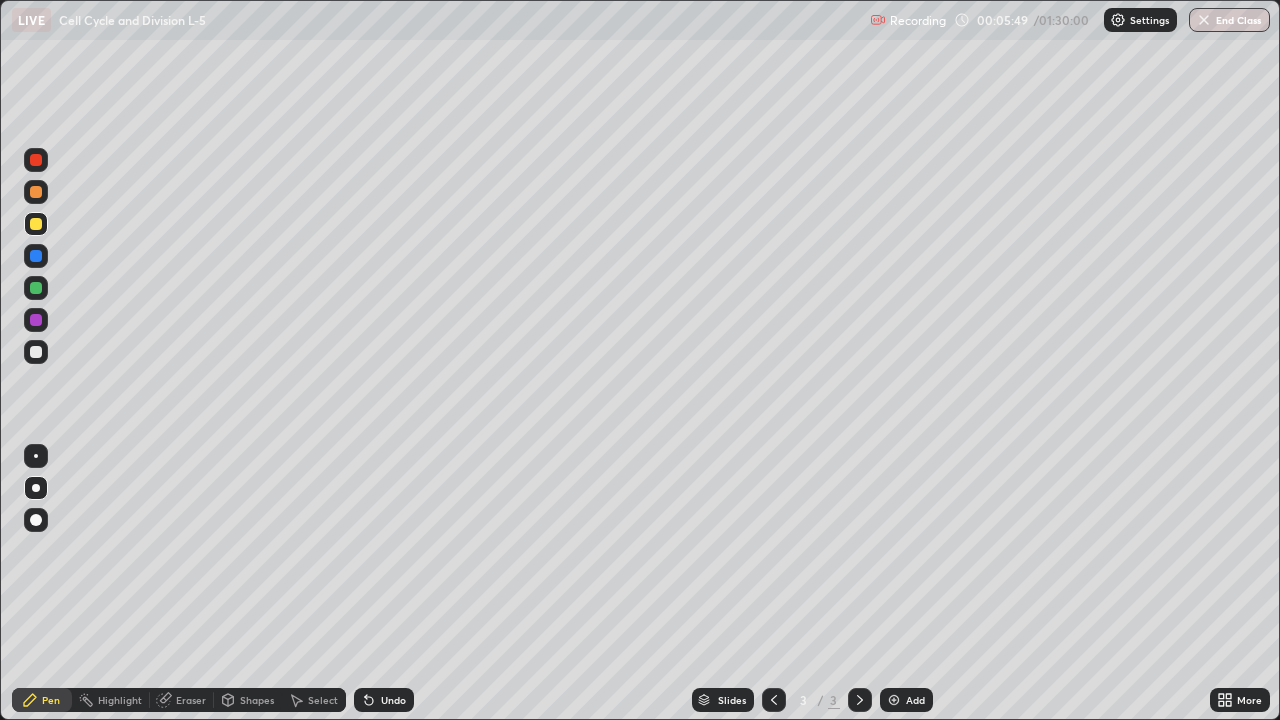 click on "Undo" at bounding box center [384, 700] 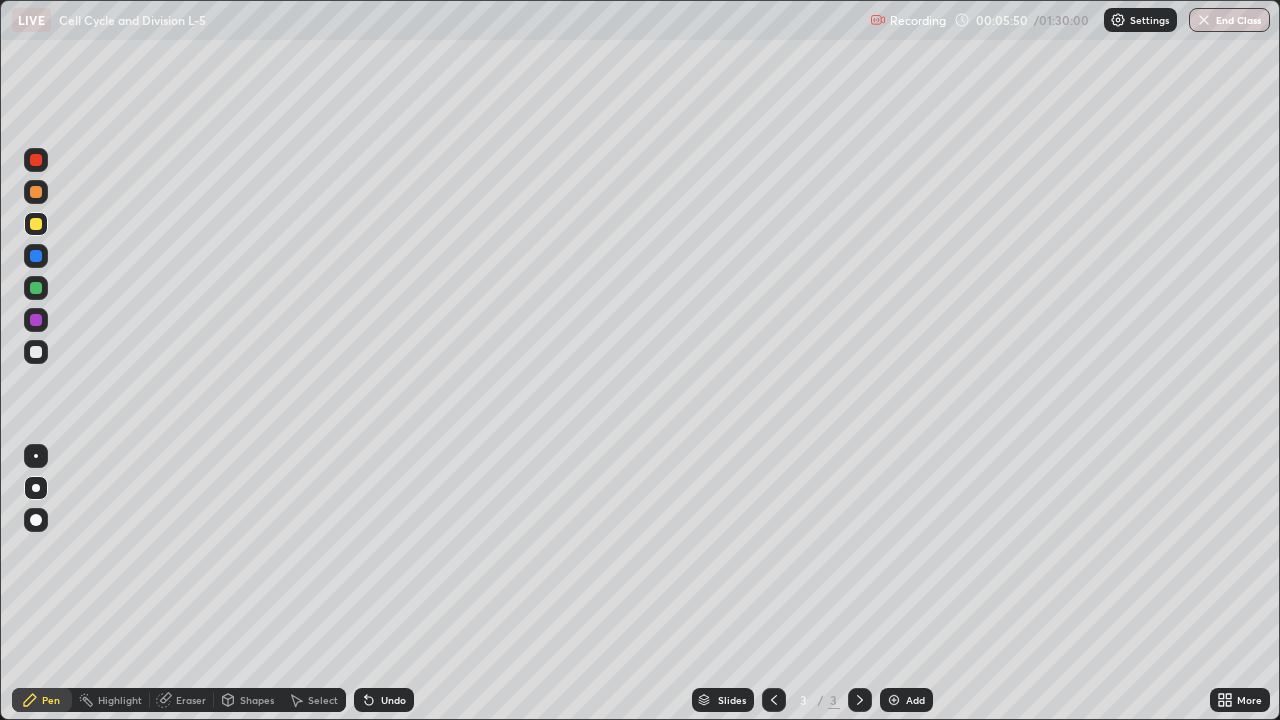 click on "Undo" at bounding box center [393, 700] 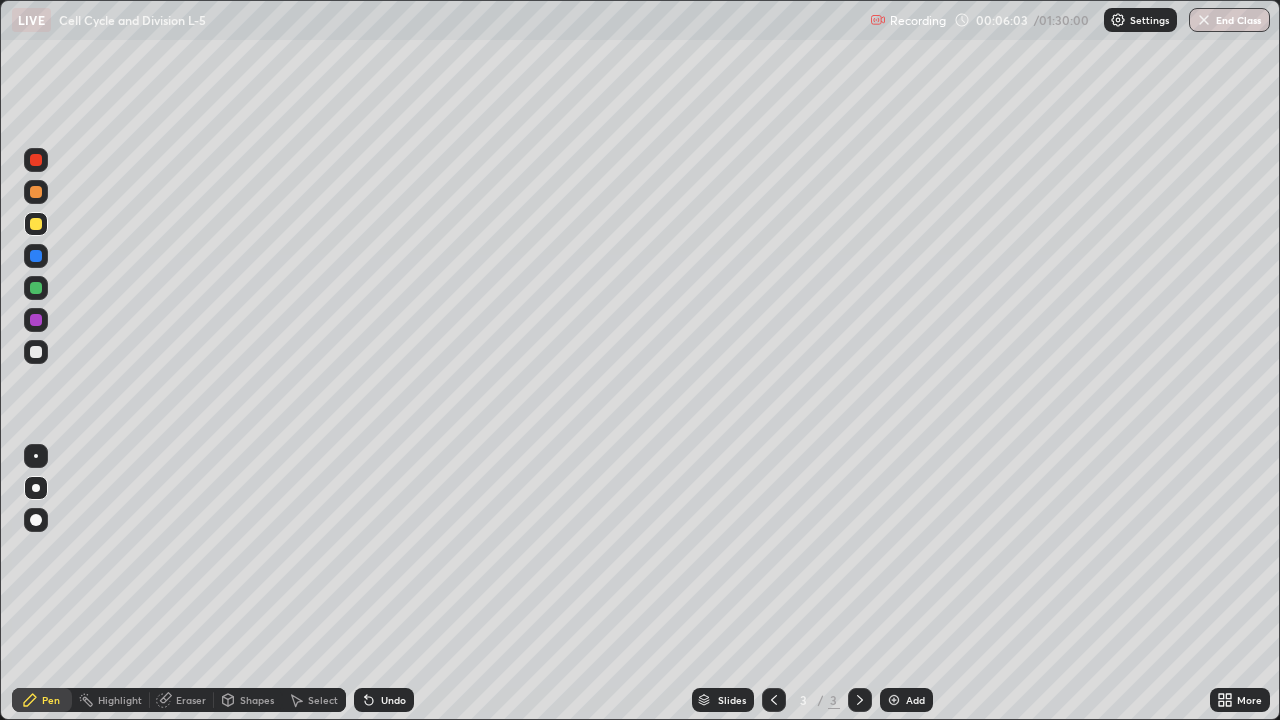 click on "Undo" at bounding box center (393, 700) 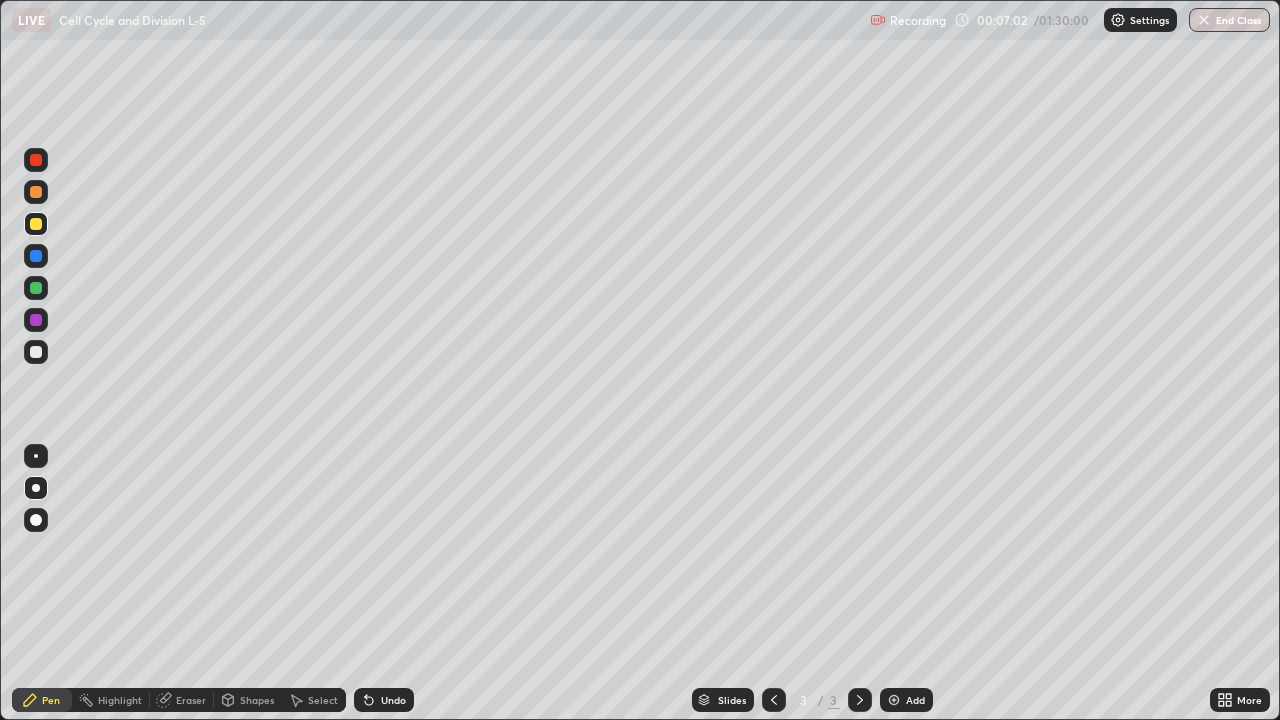 click on "Undo" at bounding box center [393, 700] 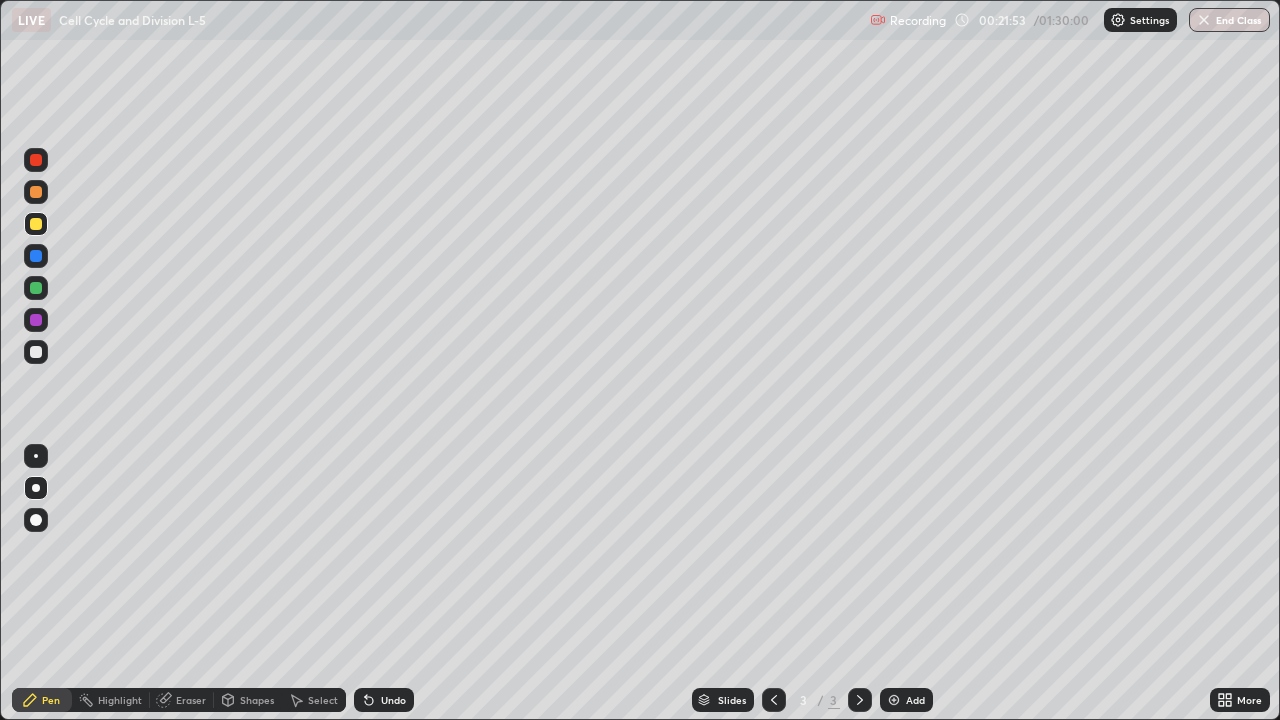 click on "More" at bounding box center [1240, 700] 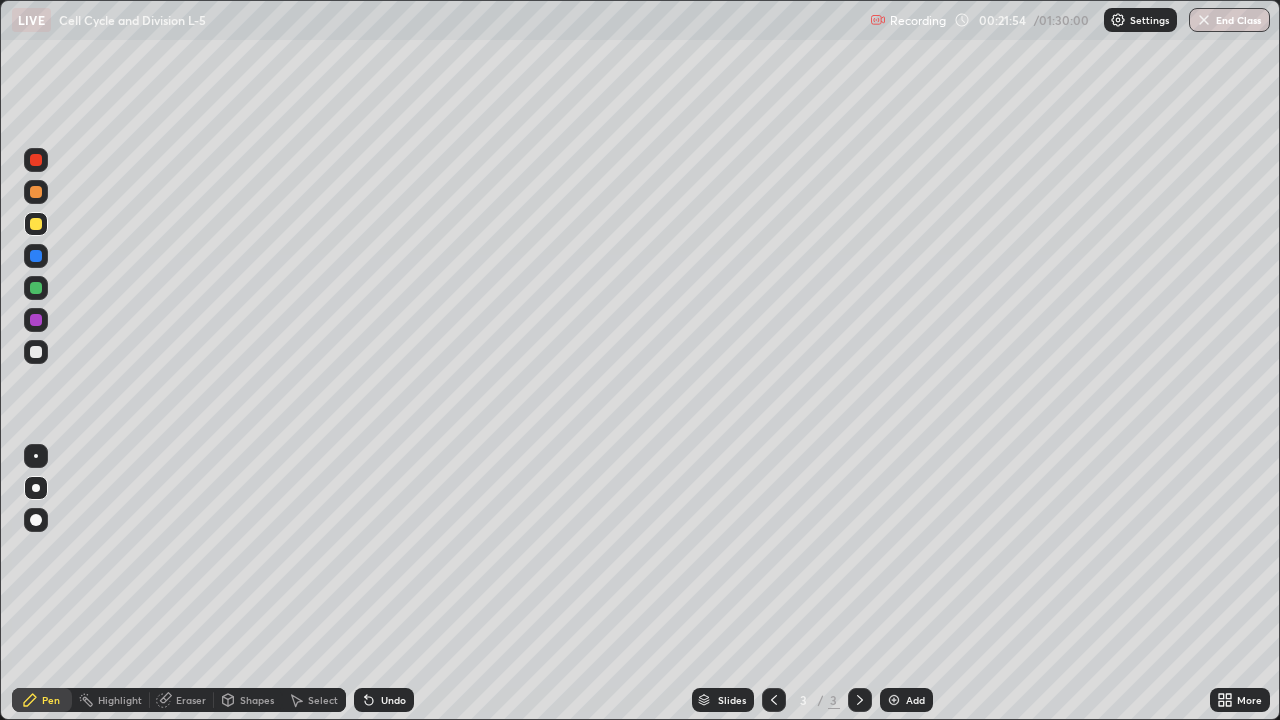 click 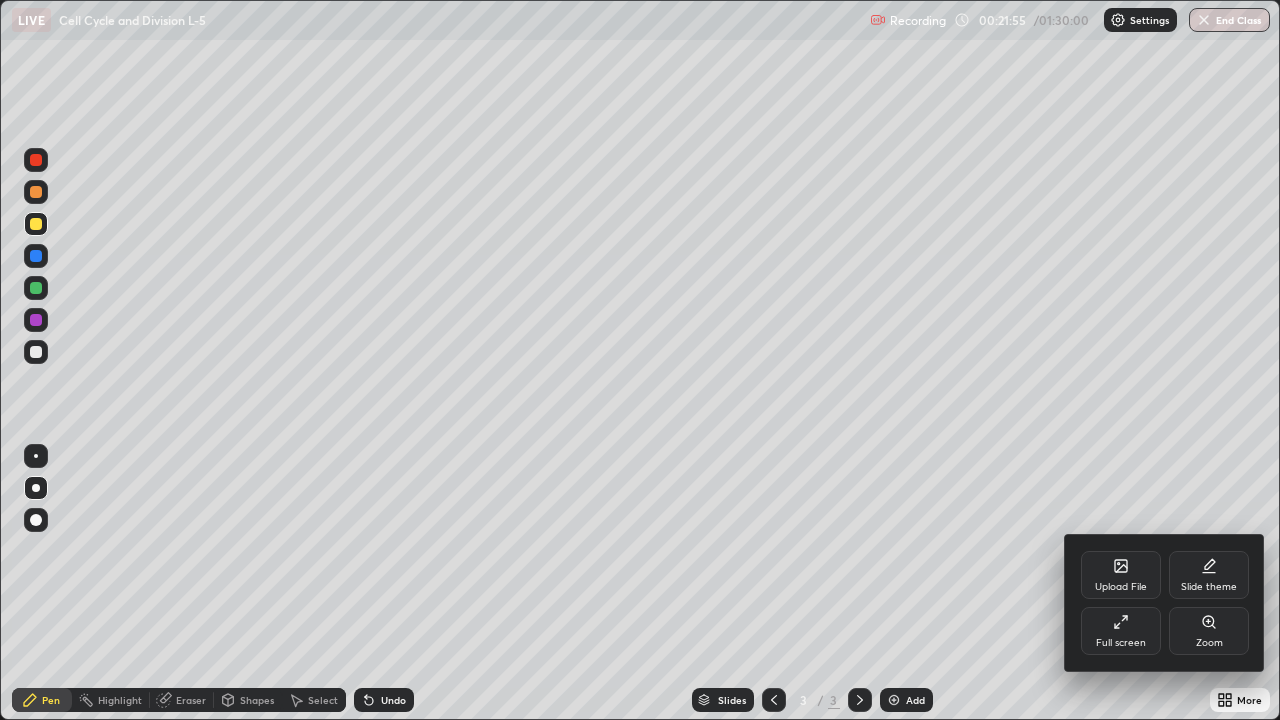 click on "Full screen" at bounding box center (1121, 643) 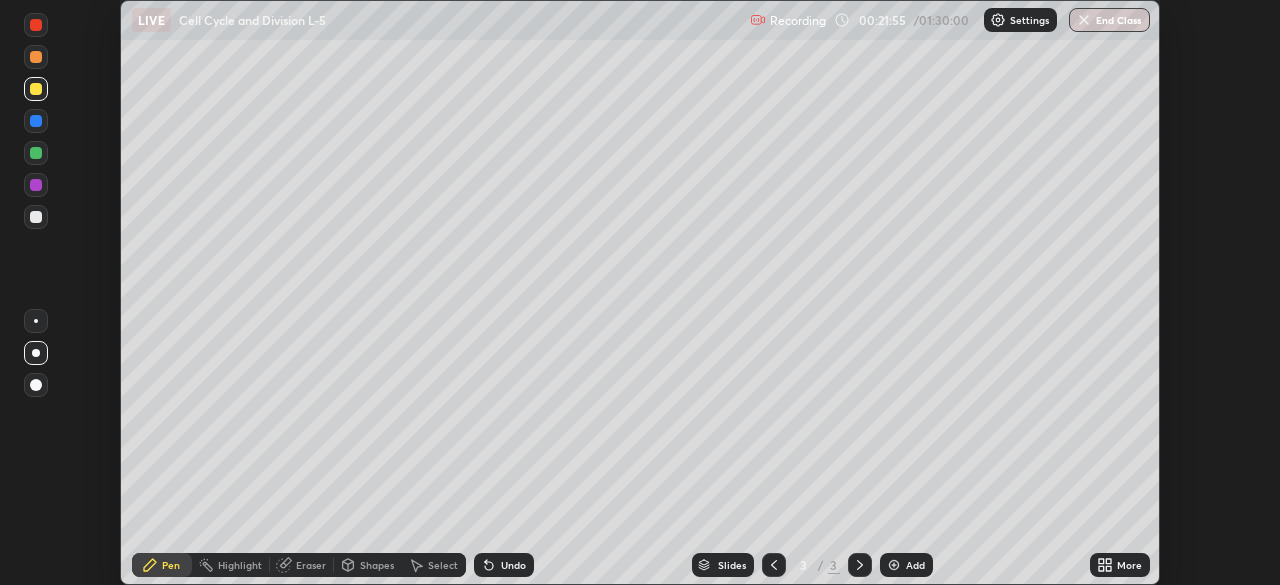scroll, scrollTop: 585, scrollLeft: 1280, axis: both 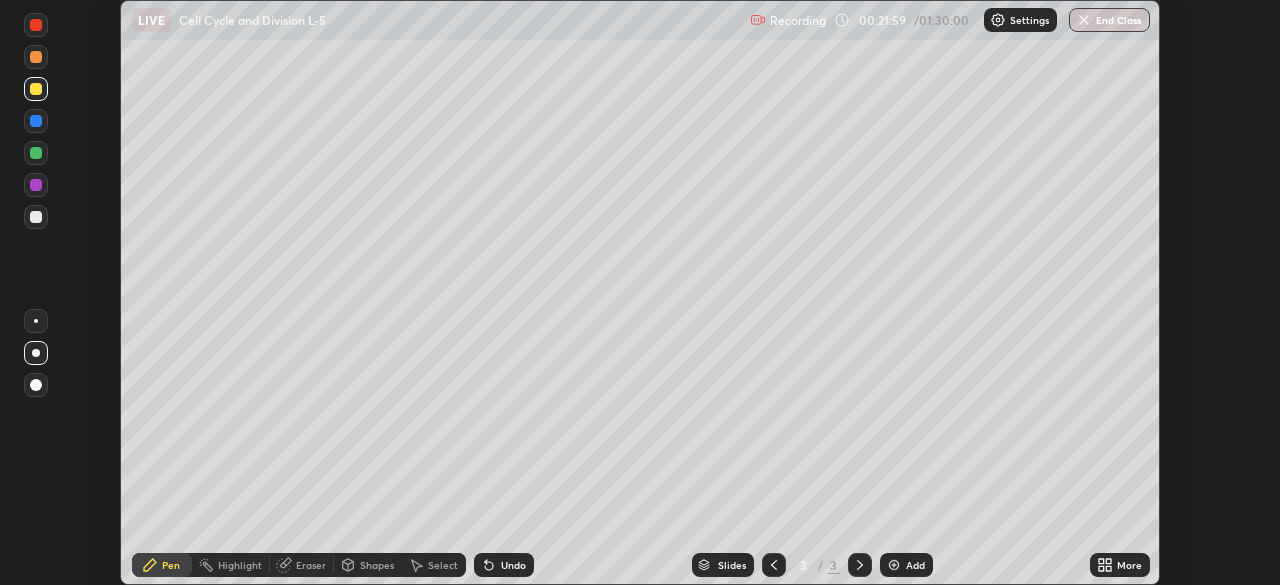 click 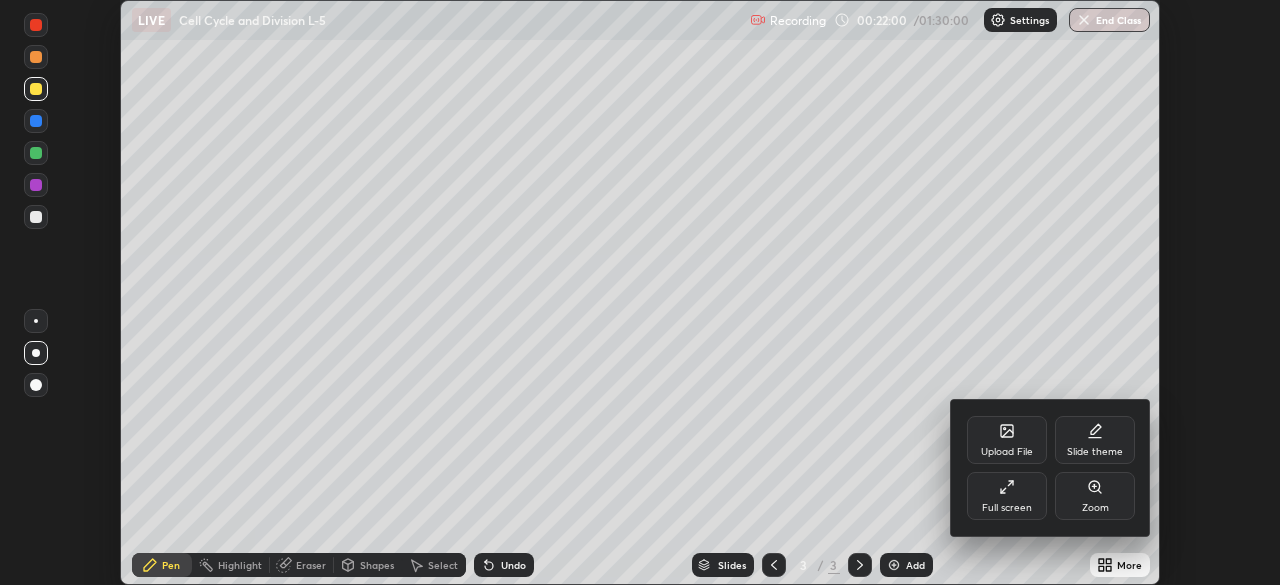 click on "Full screen" at bounding box center [1007, 496] 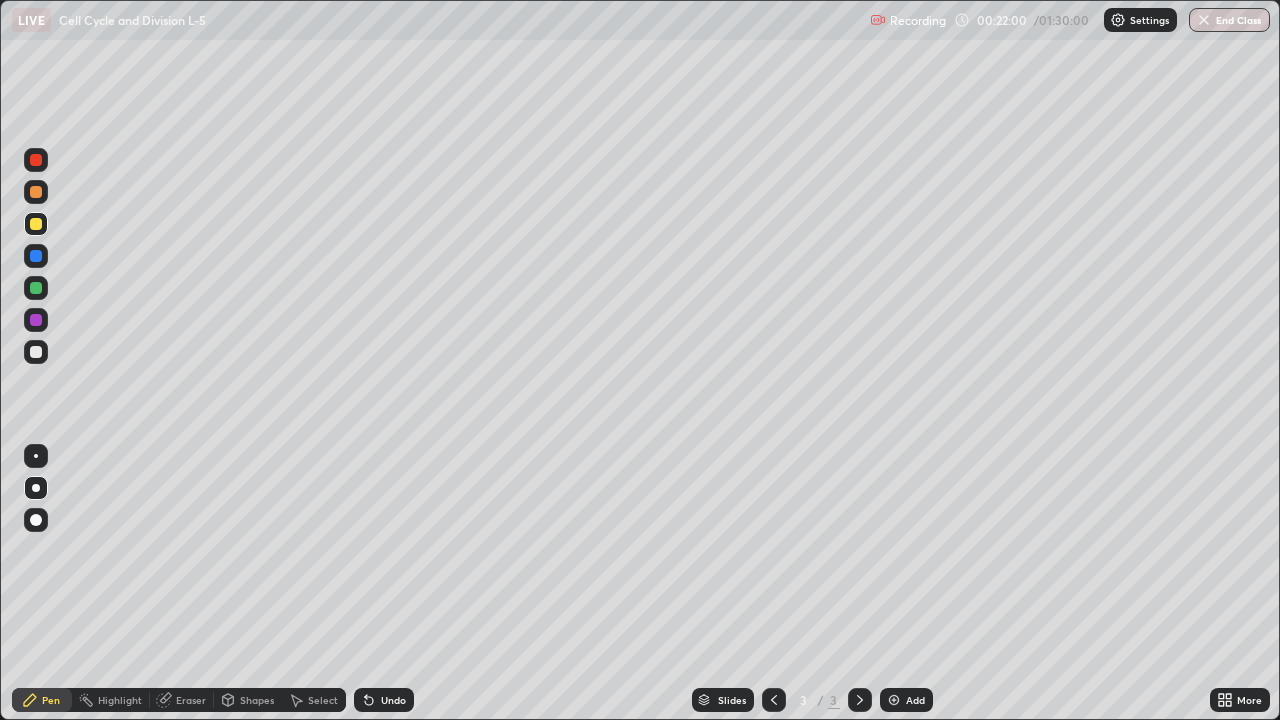 scroll, scrollTop: 99280, scrollLeft: 98720, axis: both 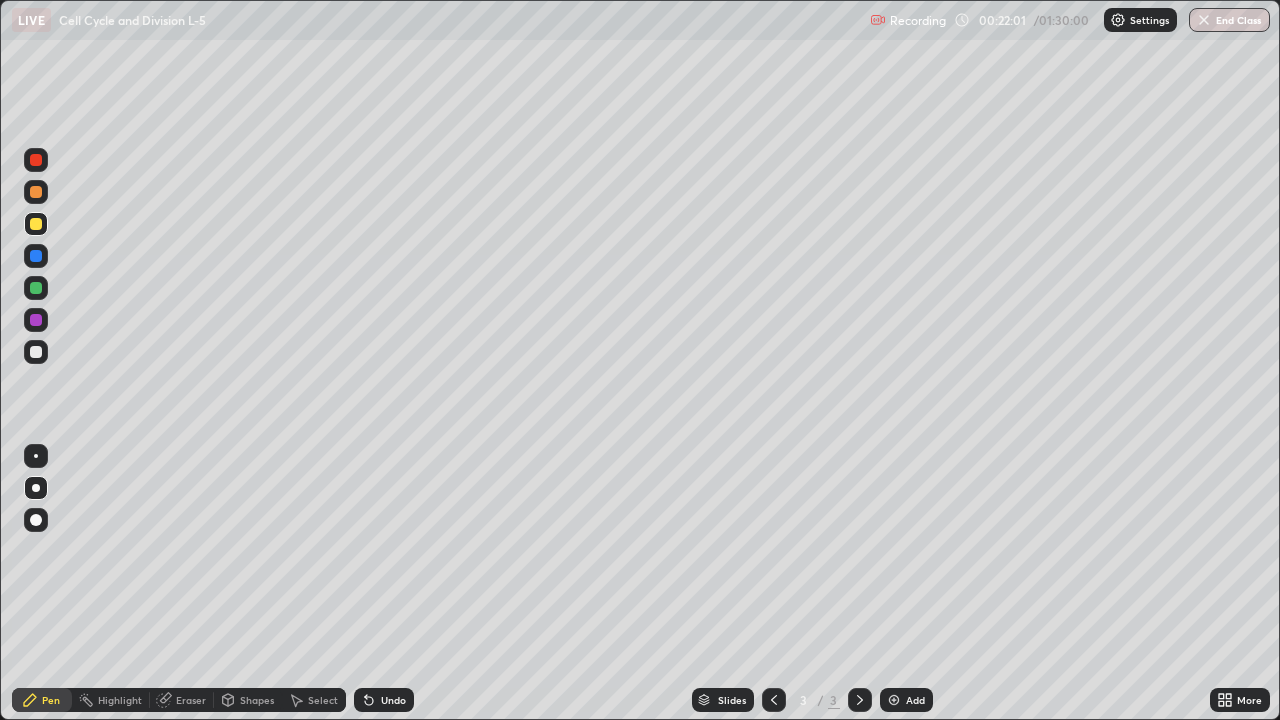 click on "Add" at bounding box center (915, 700) 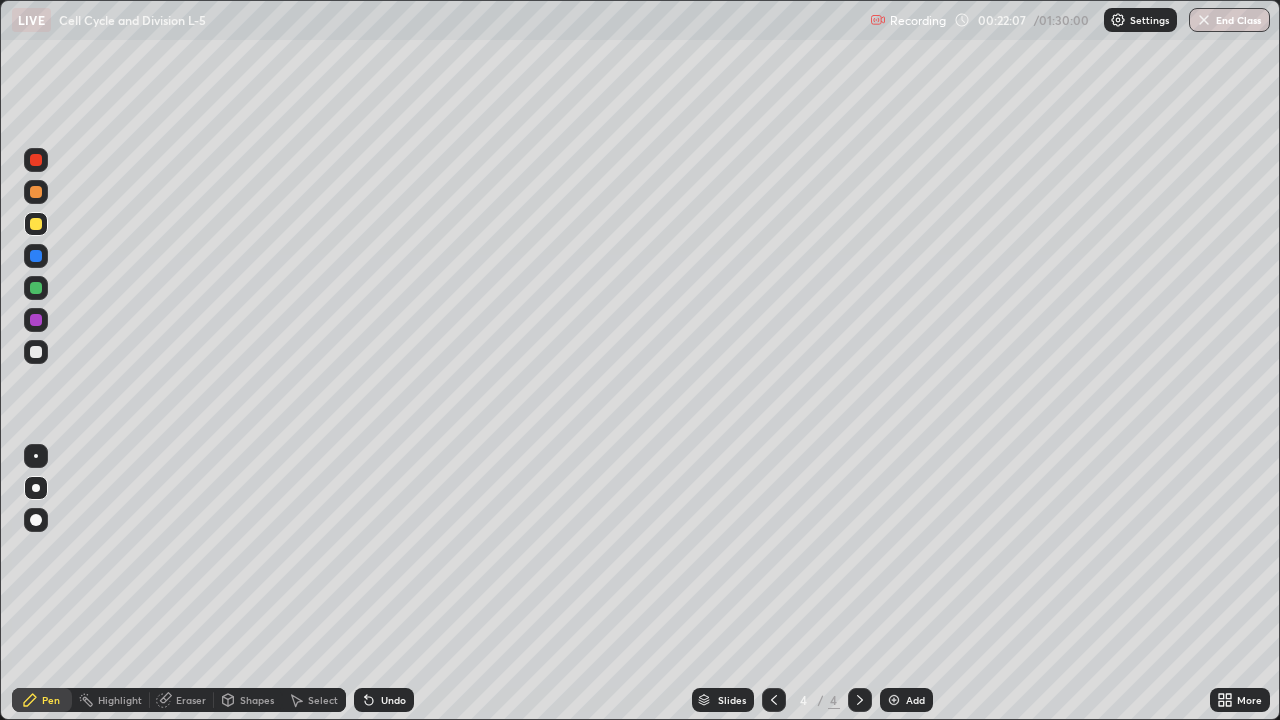 click at bounding box center [36, 256] 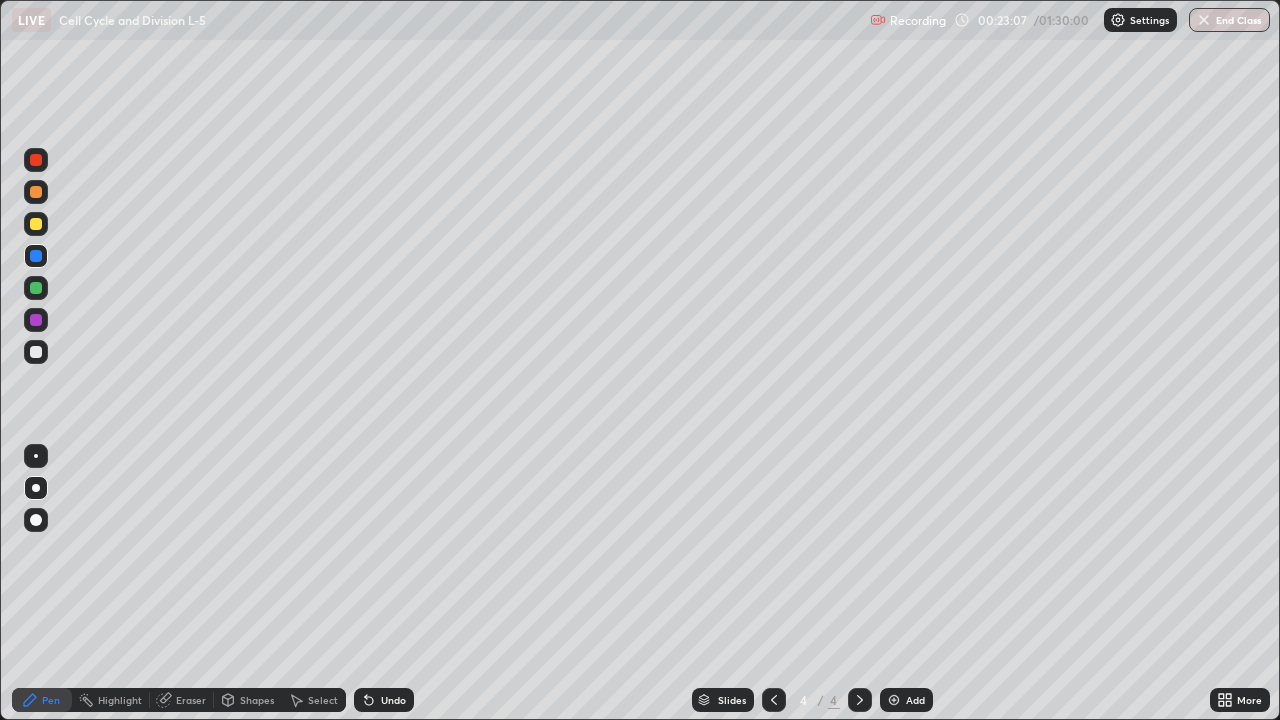 click on "Eraser" at bounding box center [191, 700] 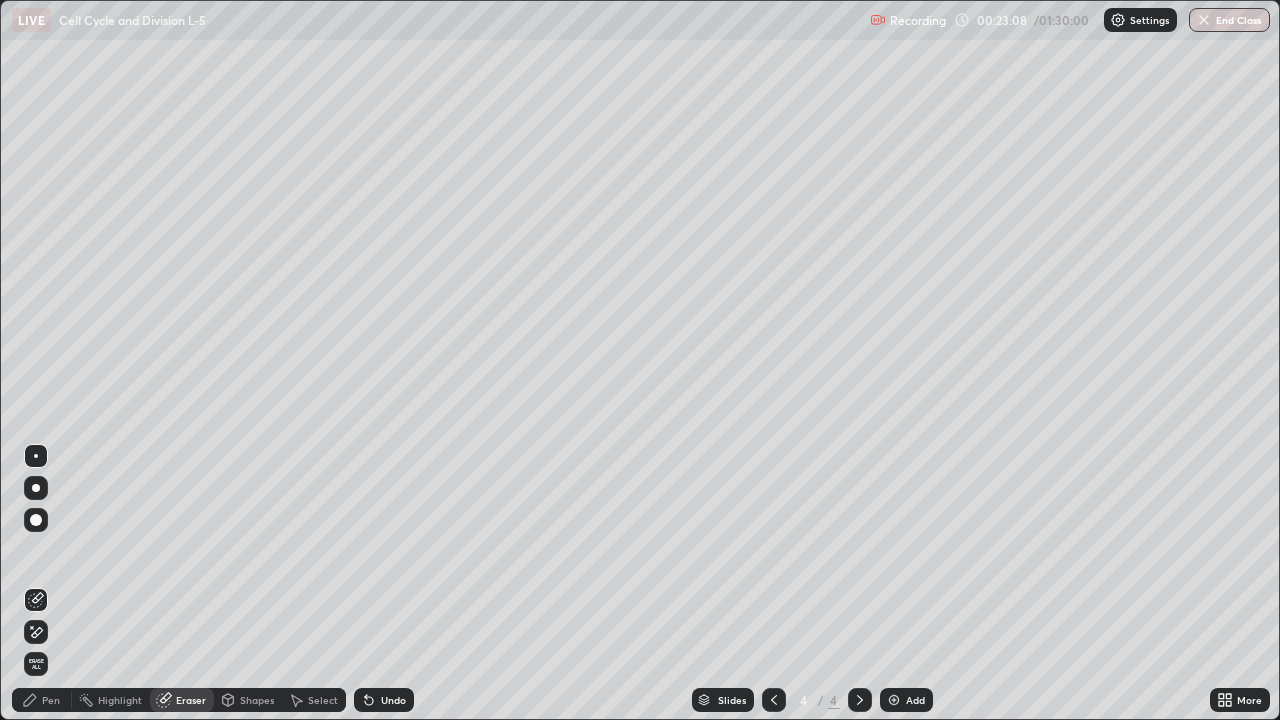 click at bounding box center [36, 456] 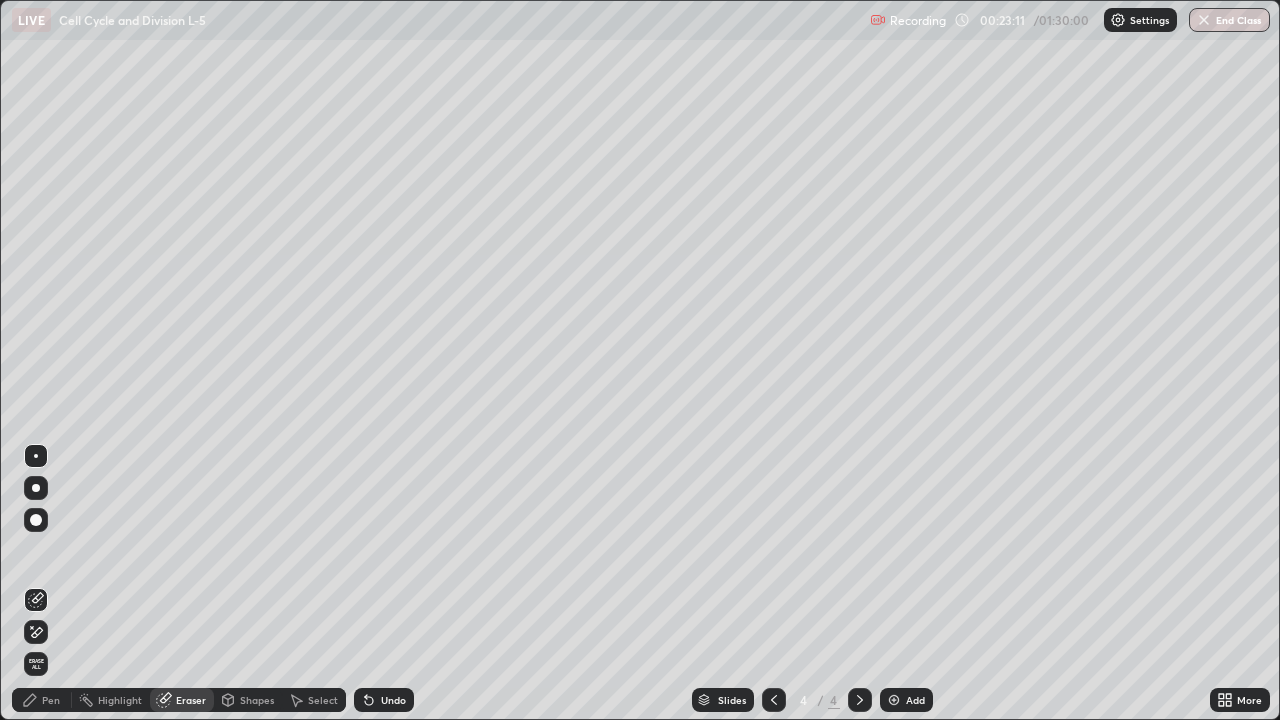 click on "Pen" at bounding box center [42, 700] 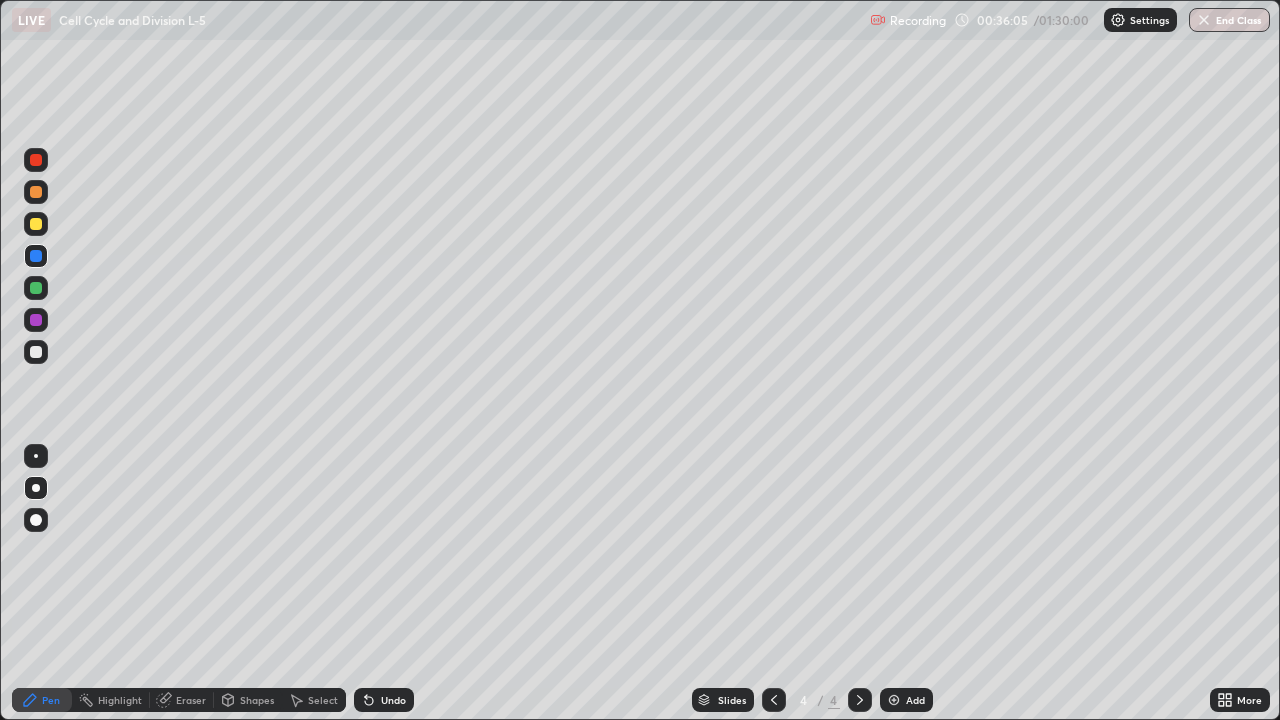 click on "Shapes" at bounding box center (257, 700) 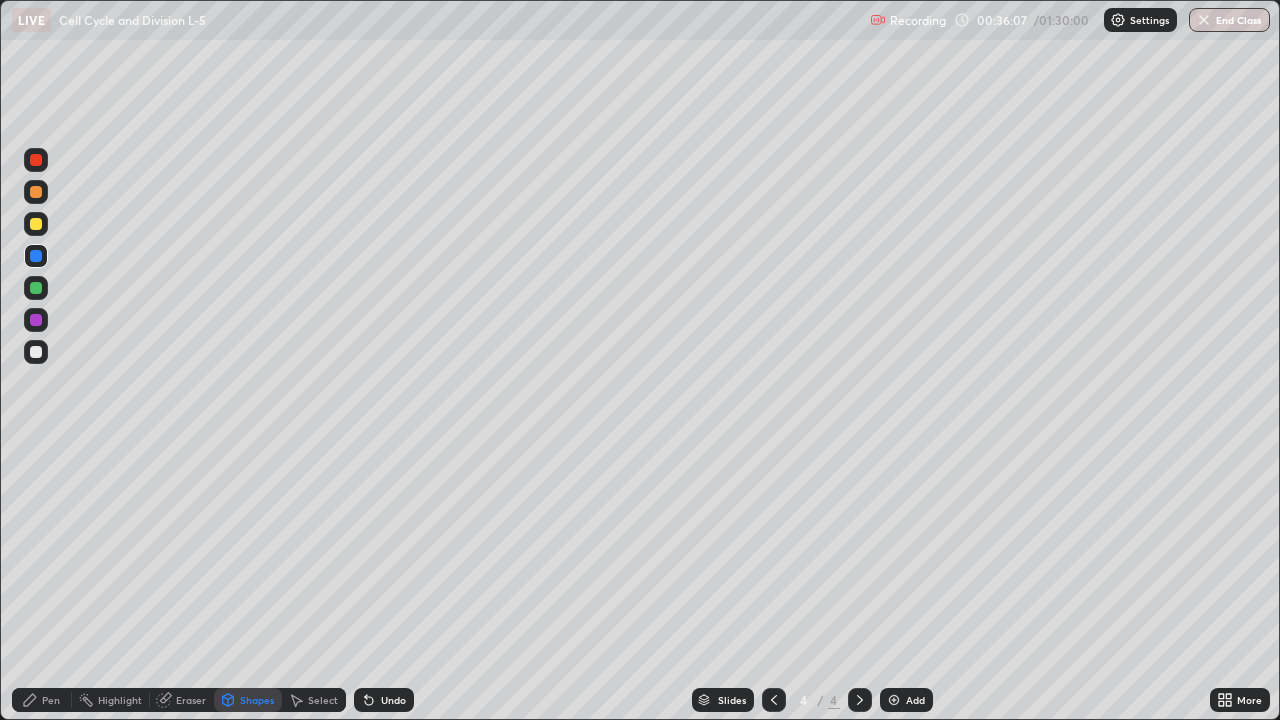 click on "Eraser" at bounding box center (182, 700) 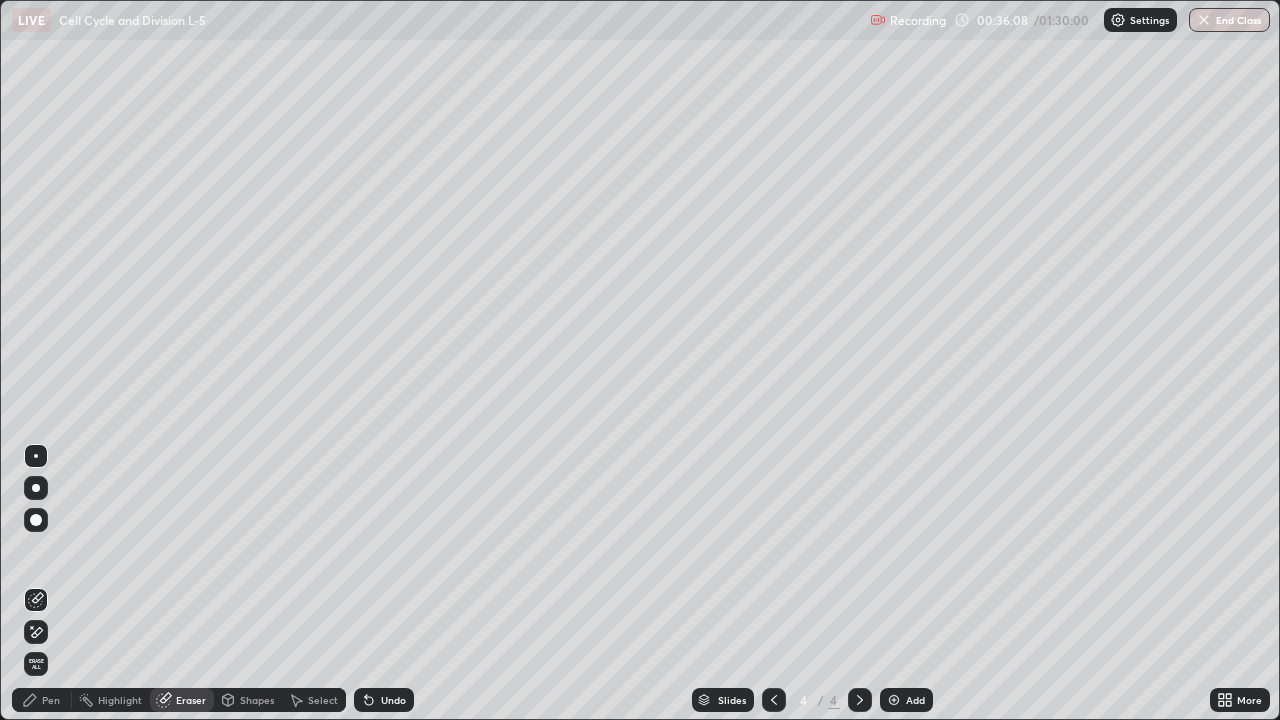 click at bounding box center [36, 520] 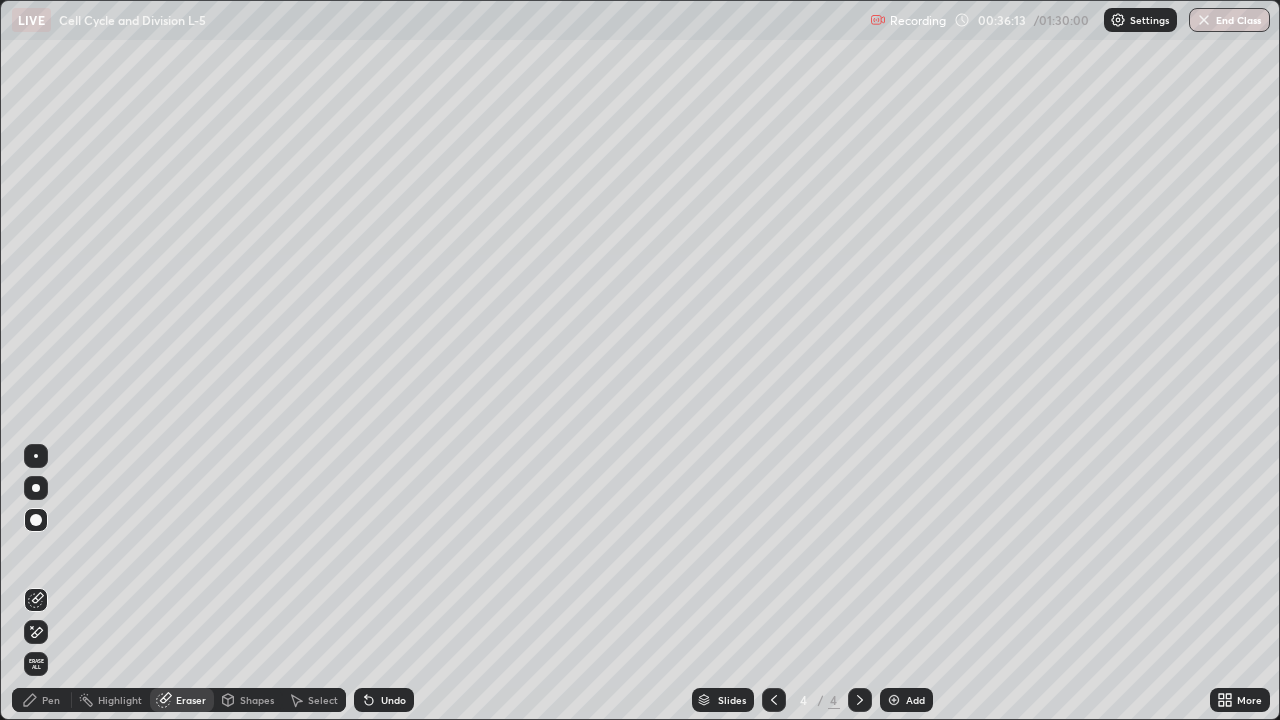 click on "Pen" at bounding box center [42, 700] 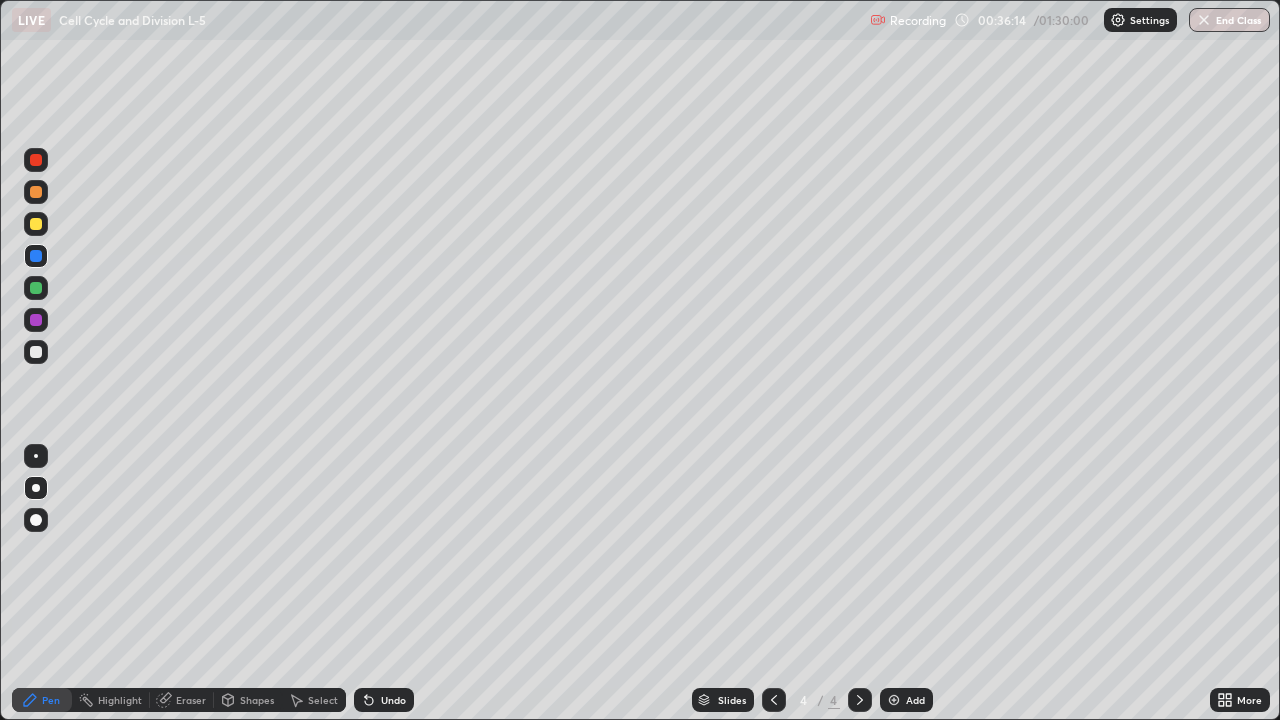click at bounding box center [36, 352] 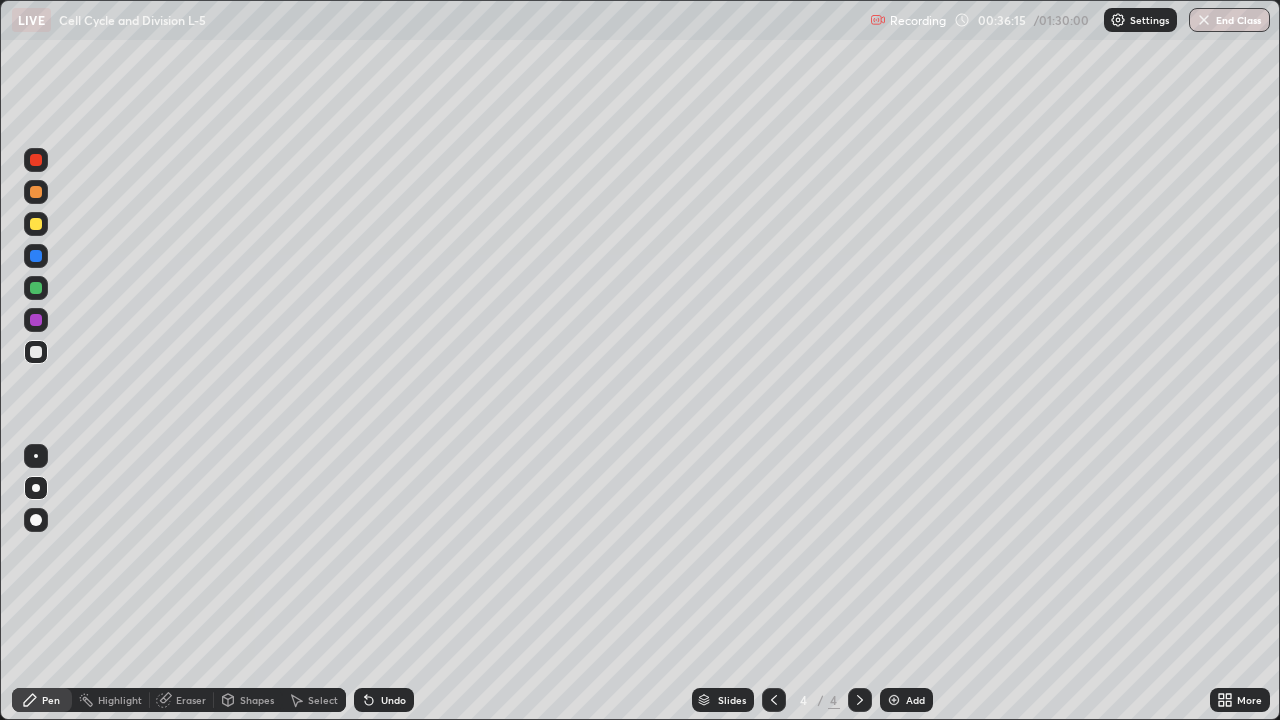 click on "Shapes" at bounding box center (257, 700) 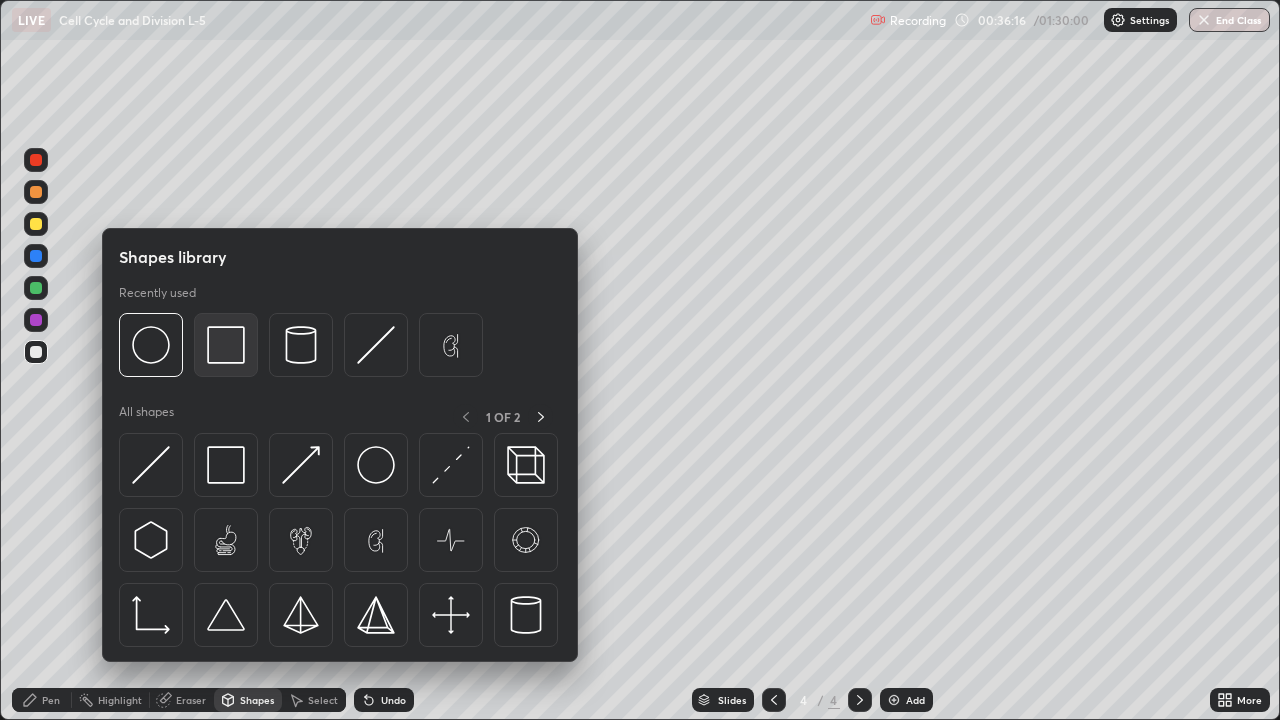 click at bounding box center [226, 345] 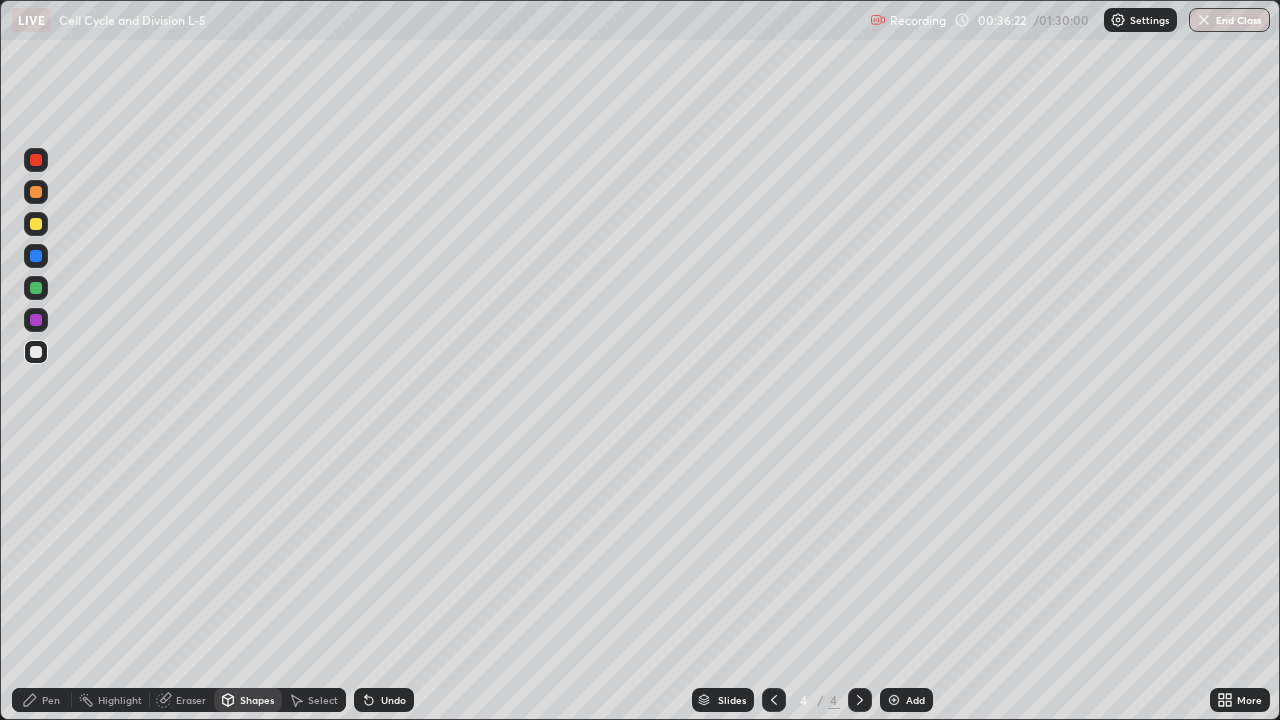 click at bounding box center (36, 256) 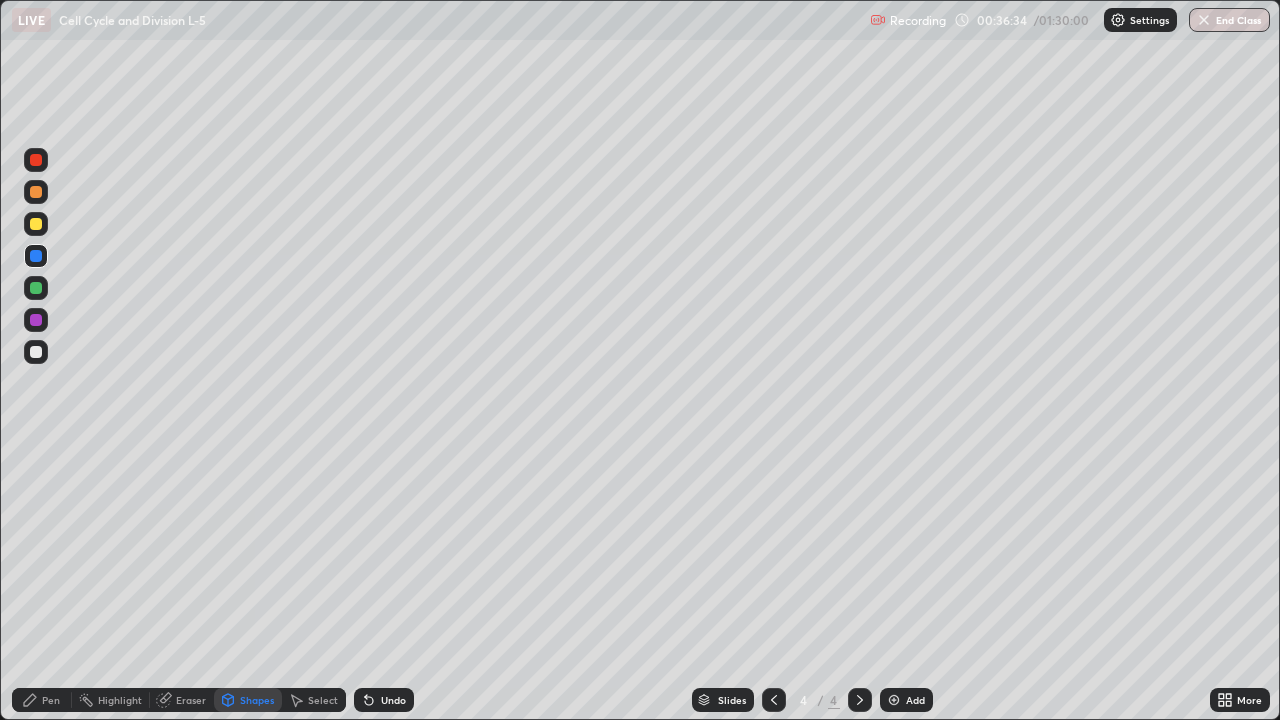 click at bounding box center [36, 224] 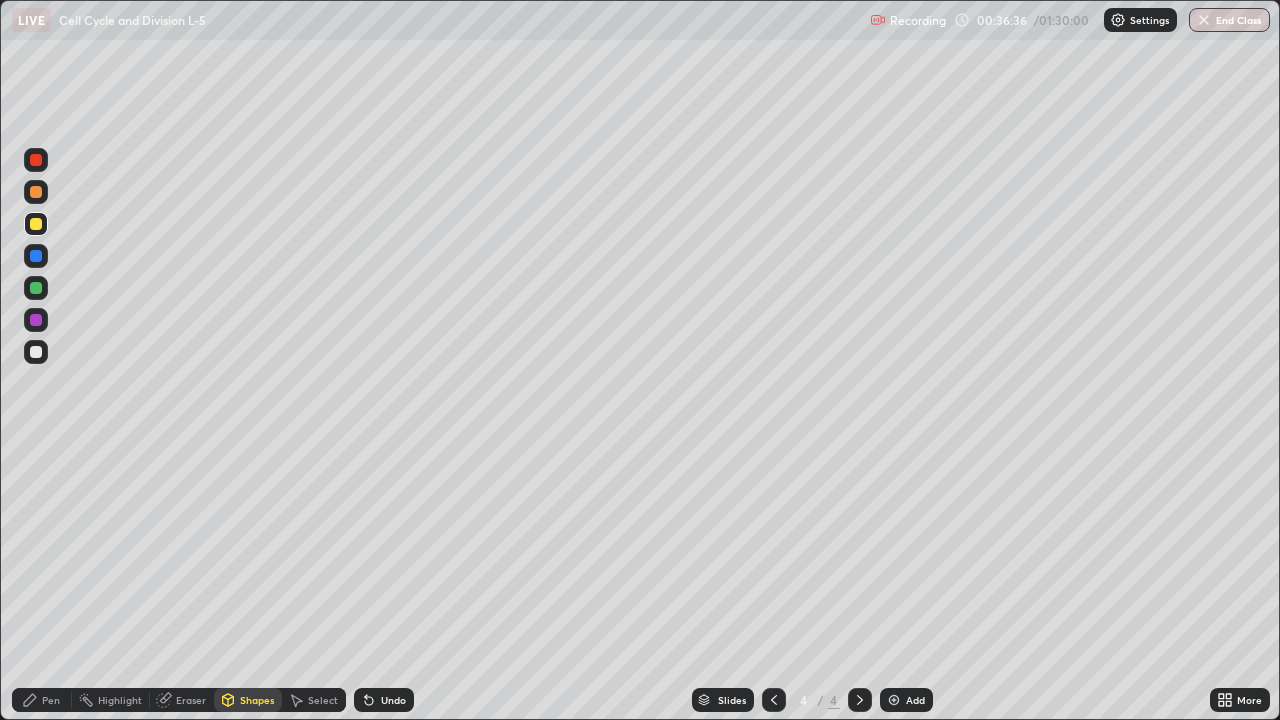 click at bounding box center [36, 192] 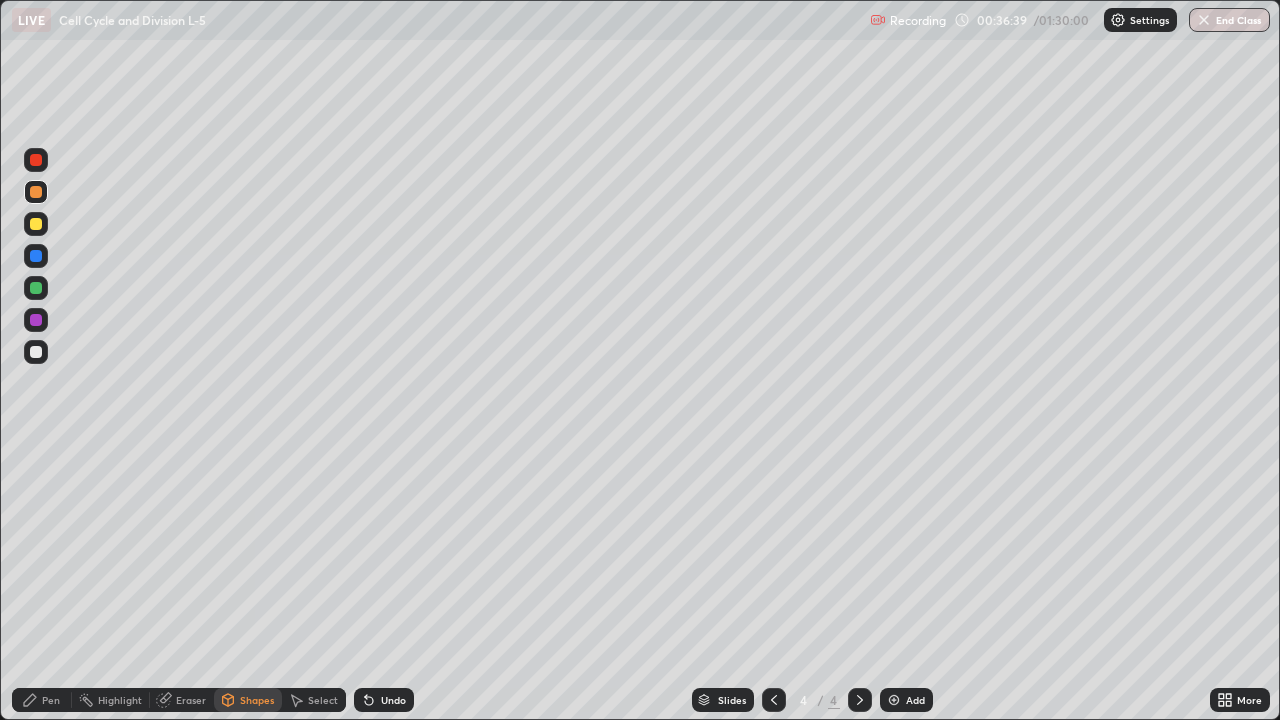 click on "Undo" at bounding box center (393, 700) 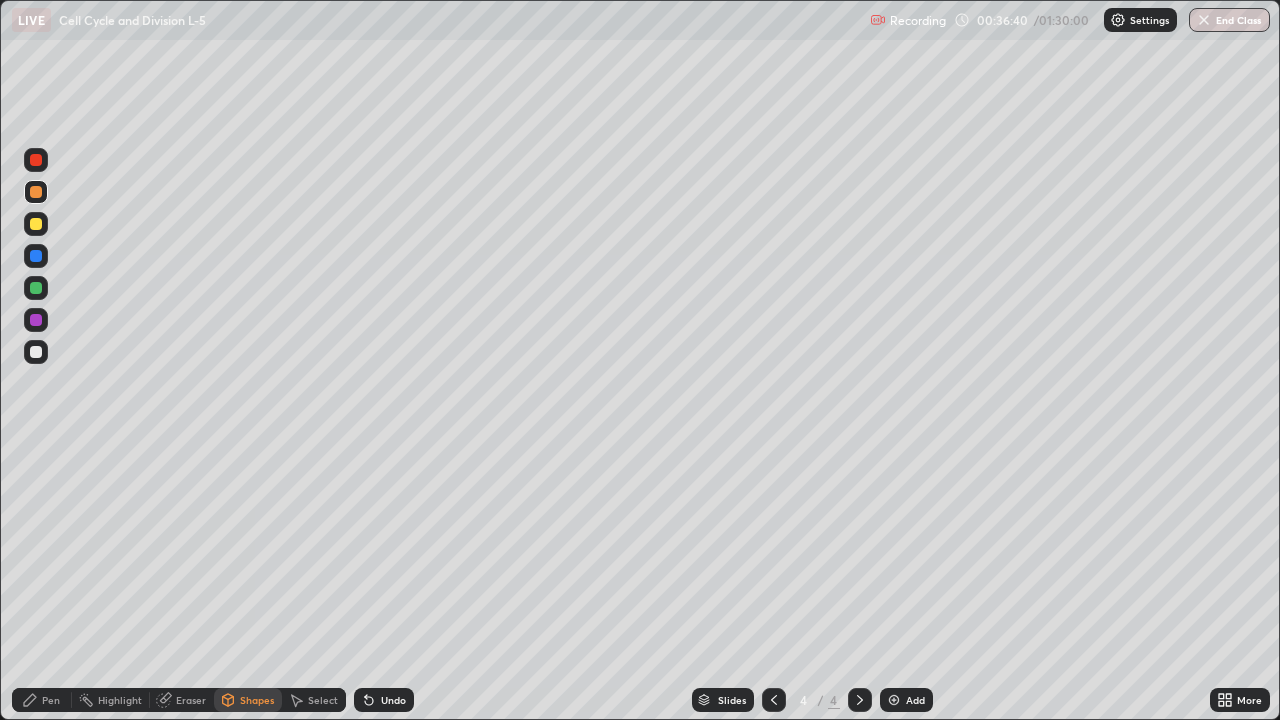 click 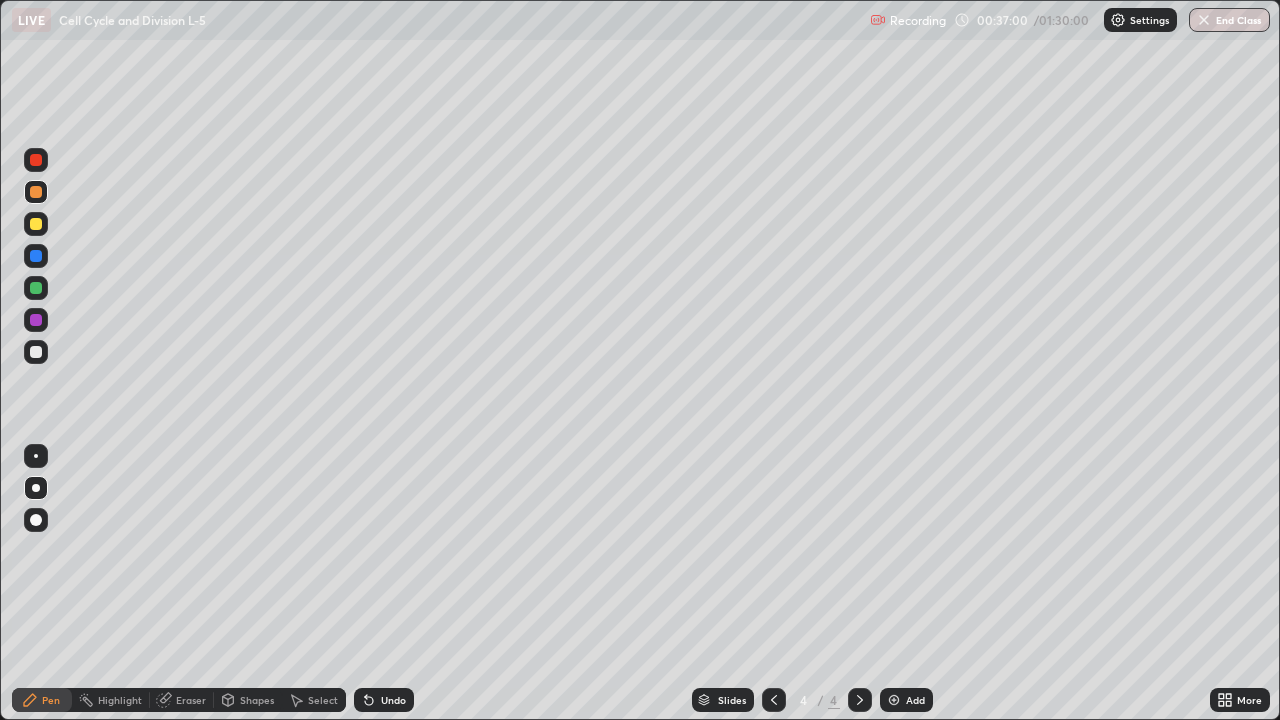 click at bounding box center (36, 224) 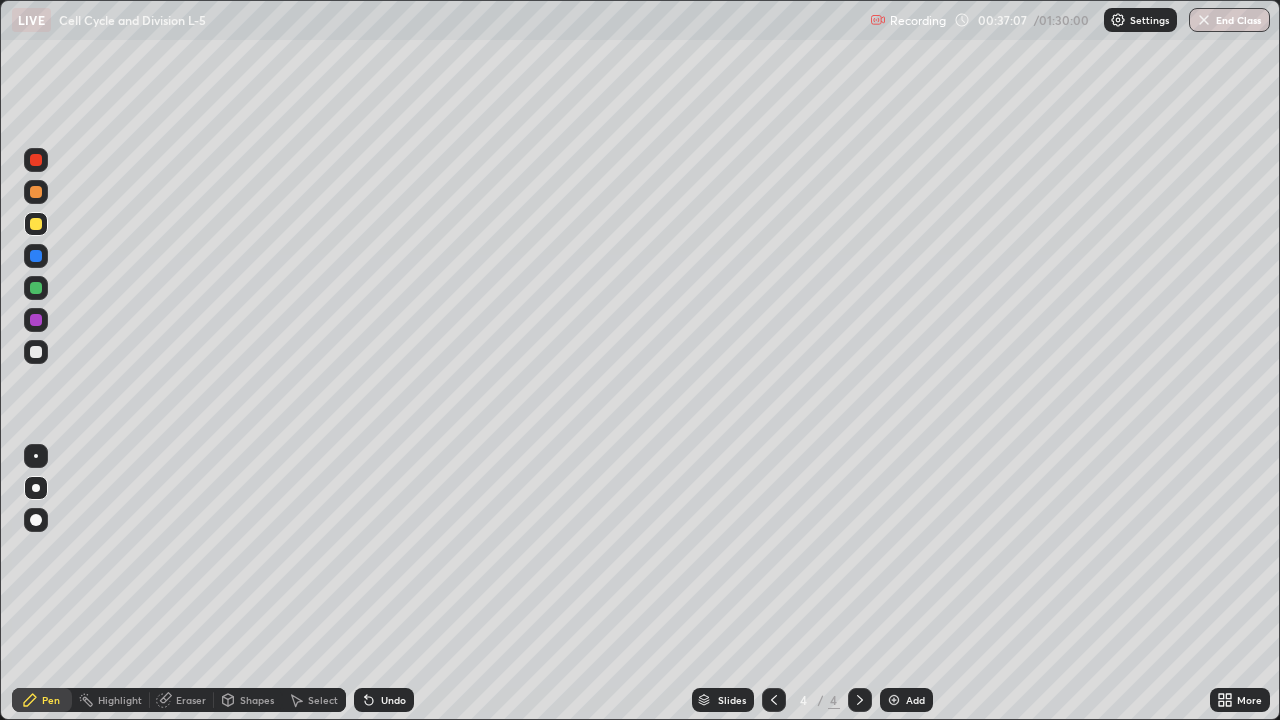 click at bounding box center [36, 192] 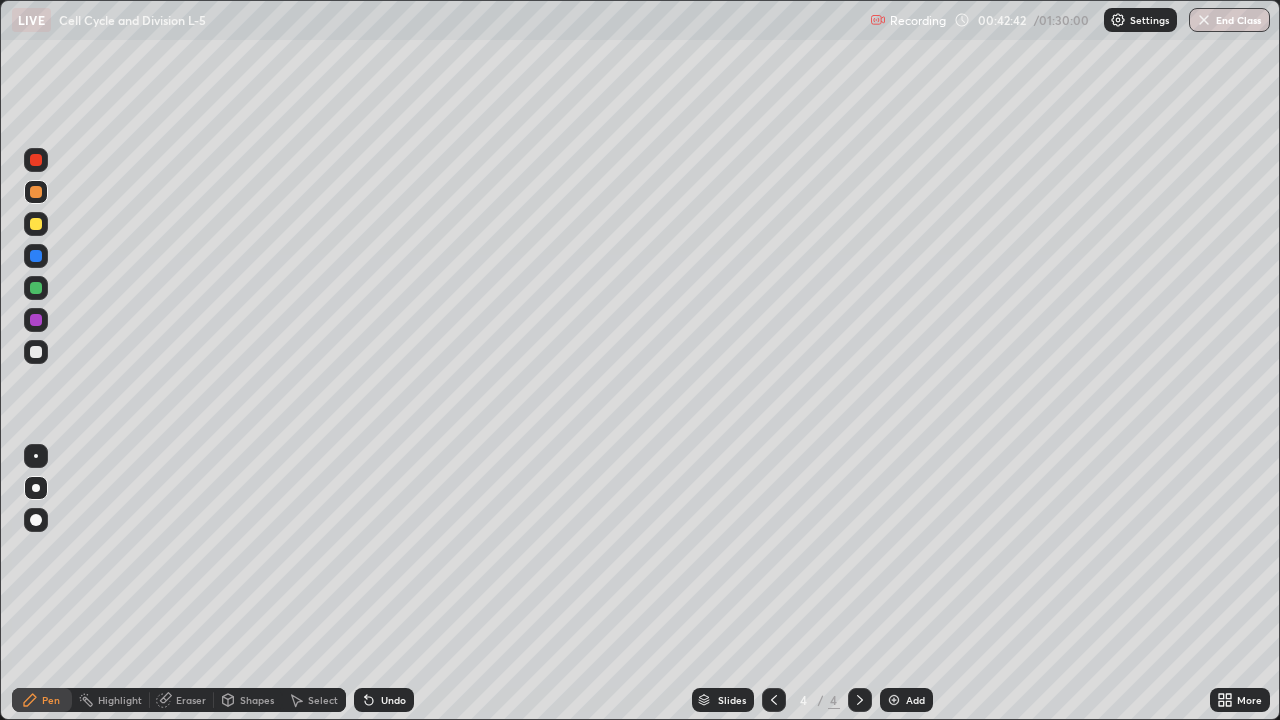 click at bounding box center [36, 352] 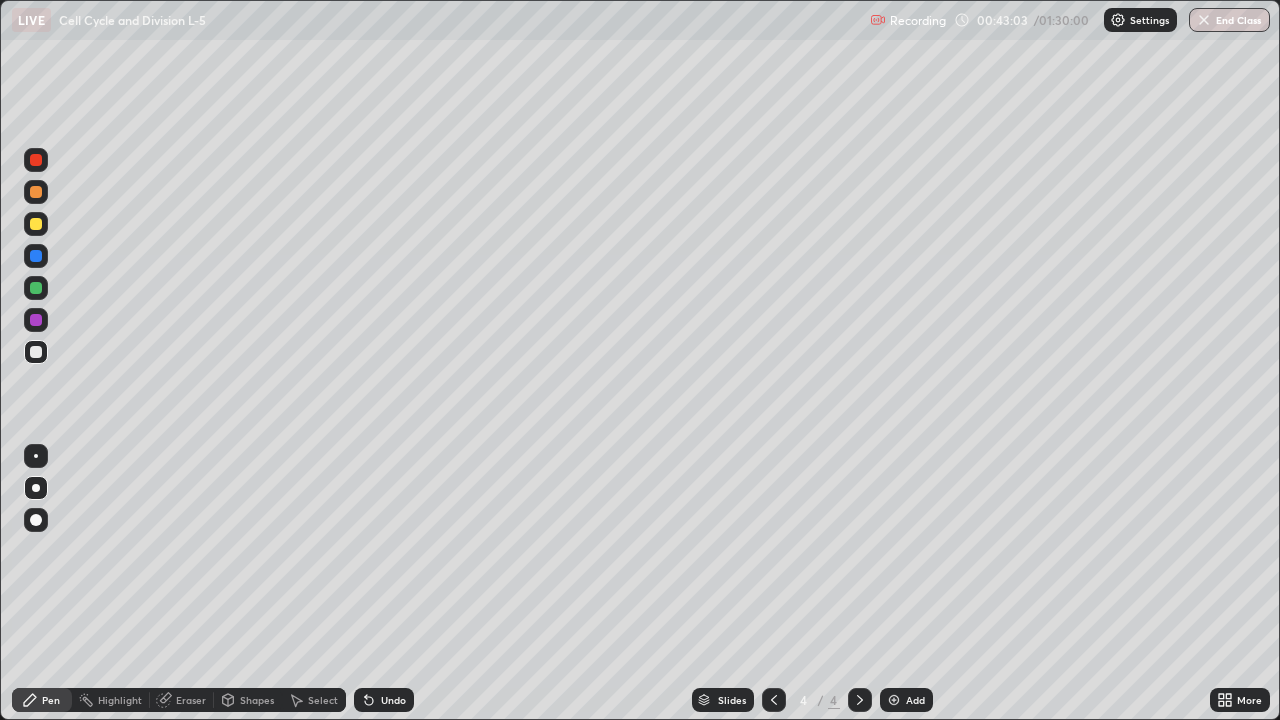 click on "Undo" at bounding box center (384, 700) 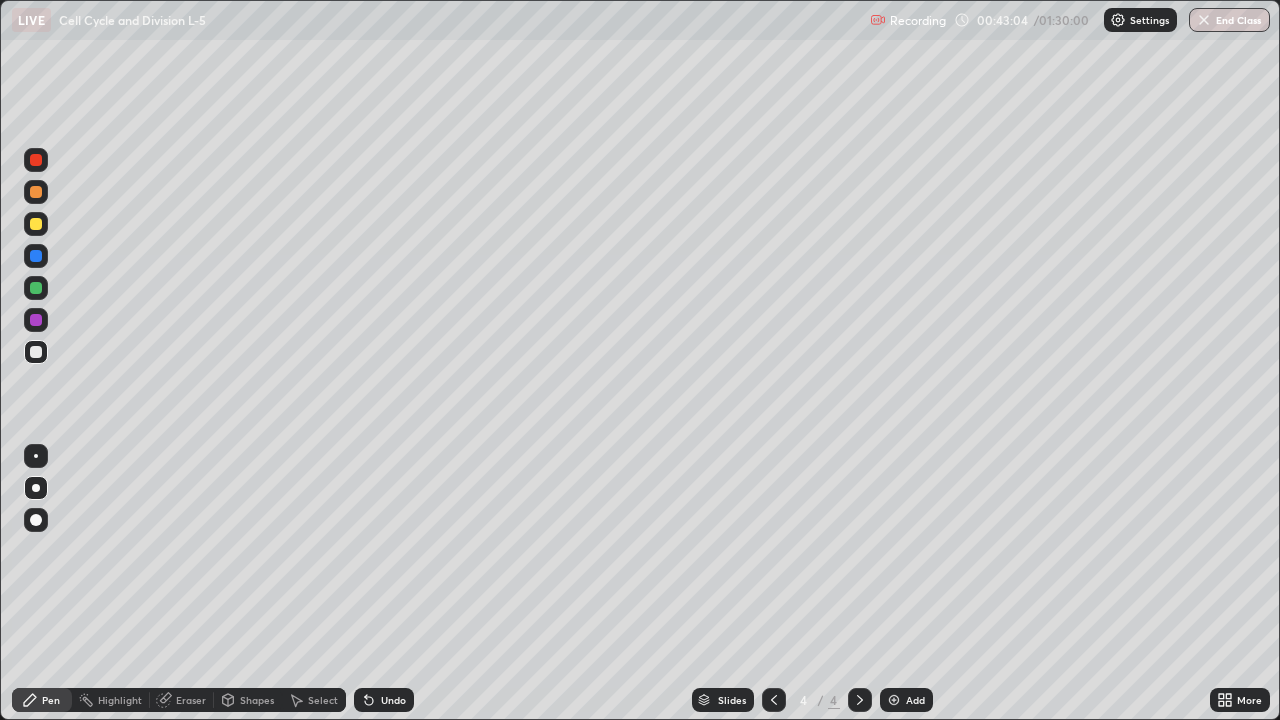 click on "Undo" at bounding box center [384, 700] 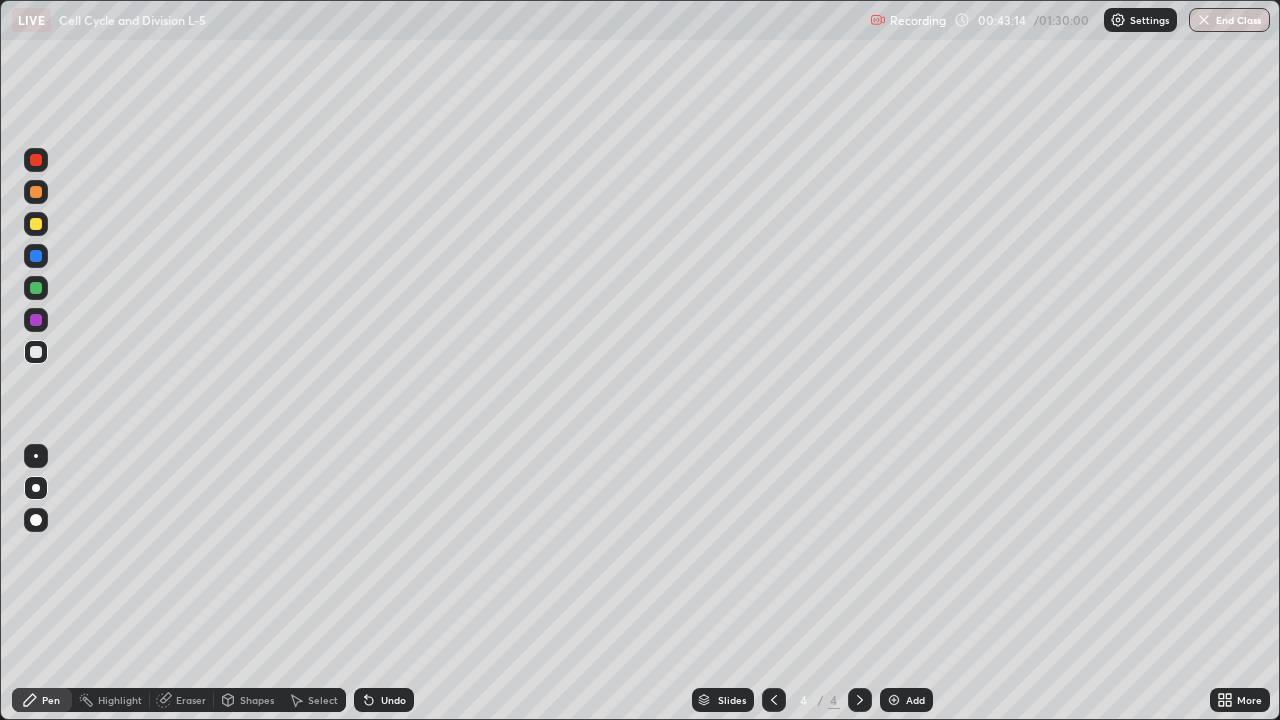 click 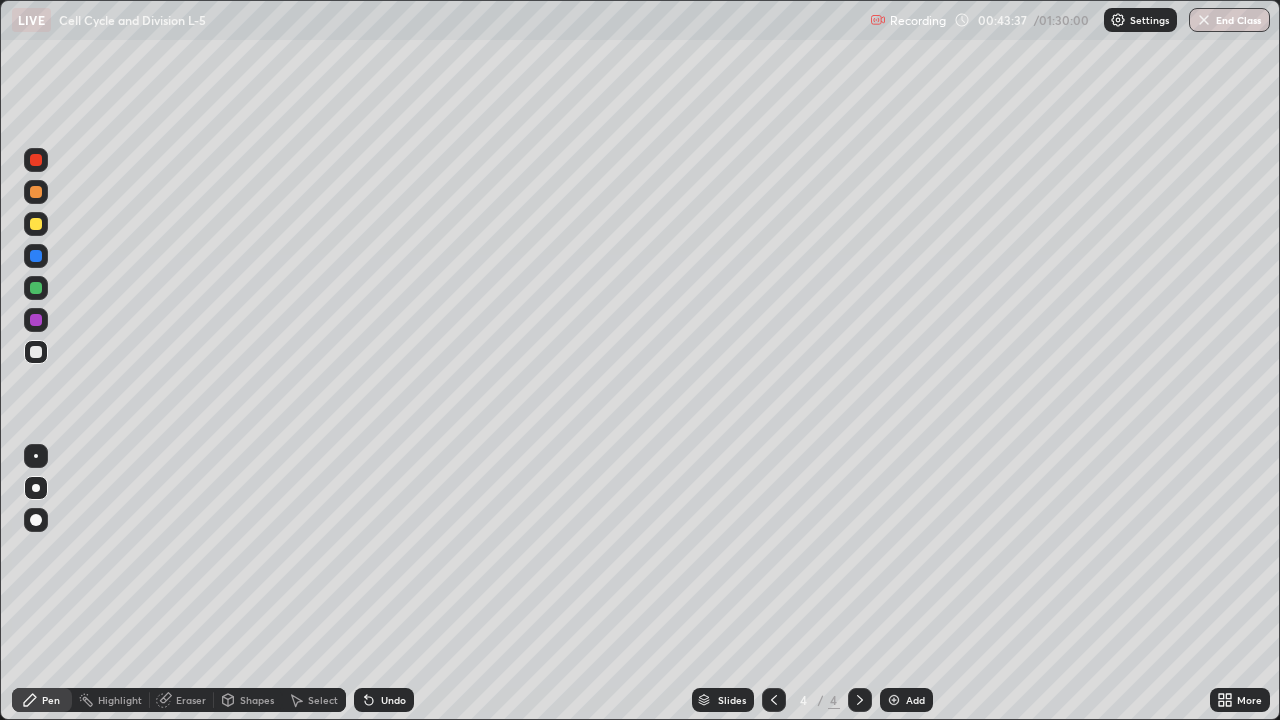 click on "Undo" at bounding box center (393, 700) 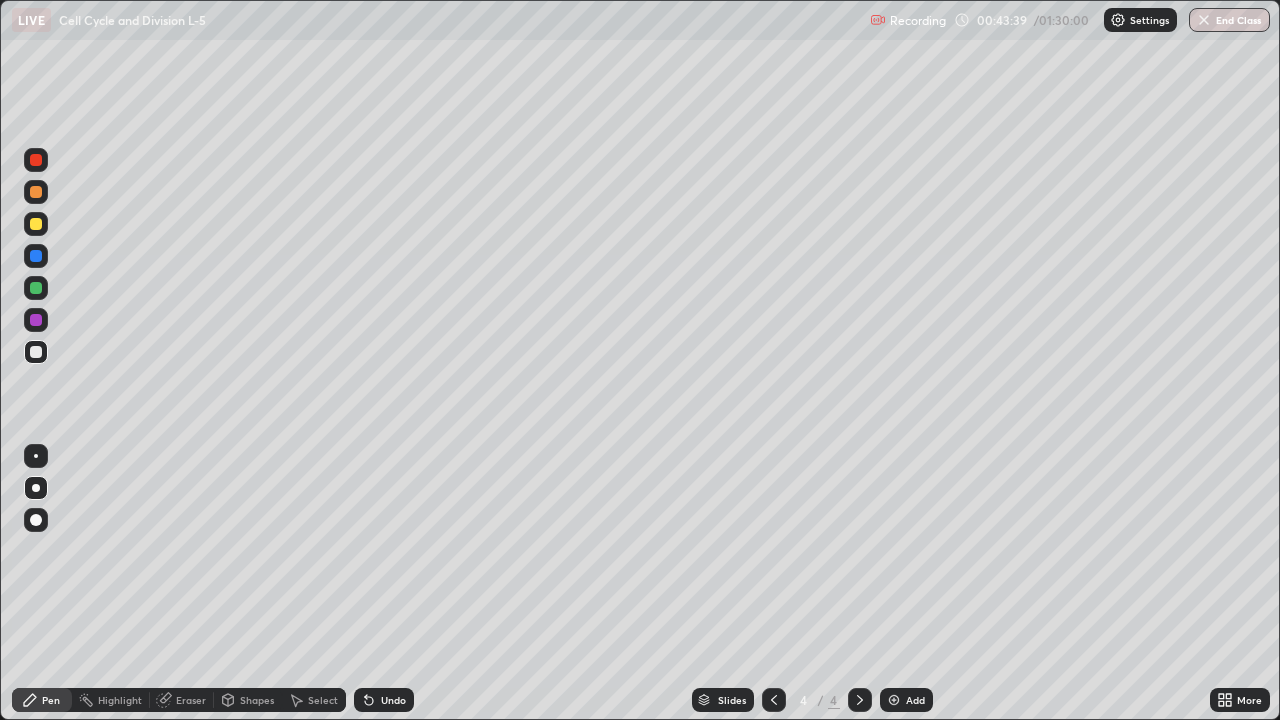 click at bounding box center [36, 256] 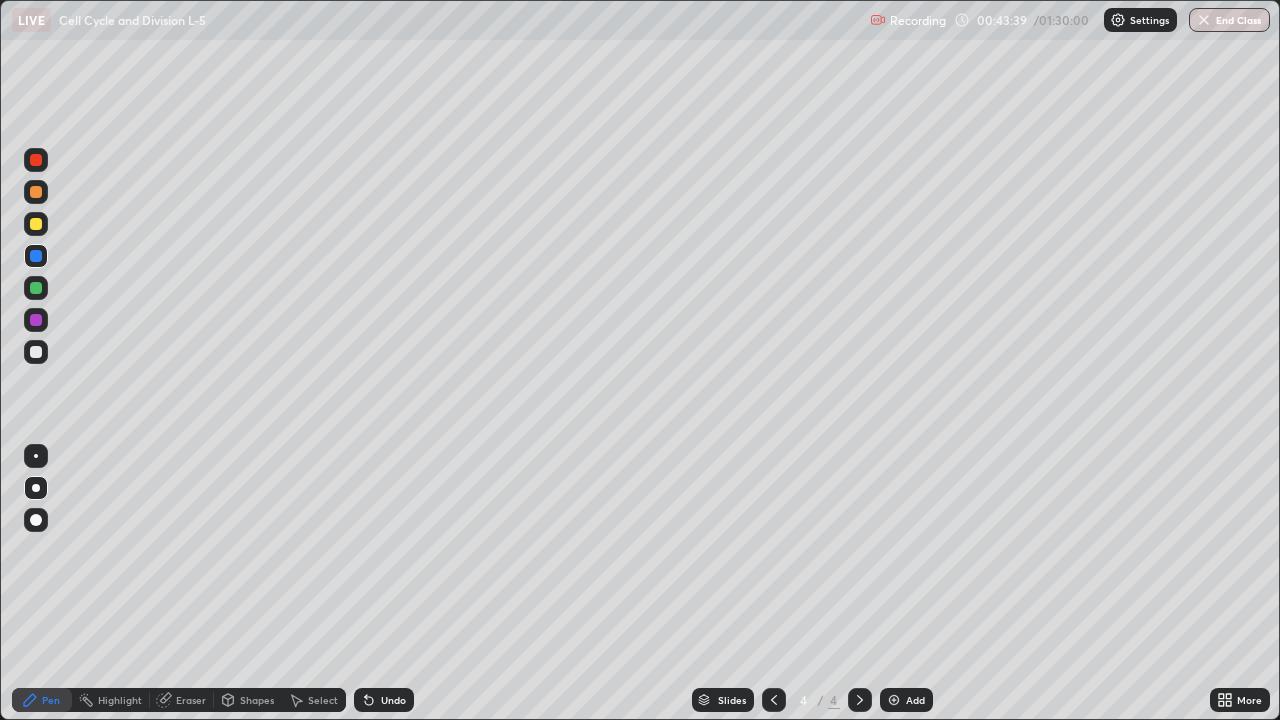 click at bounding box center (36, 288) 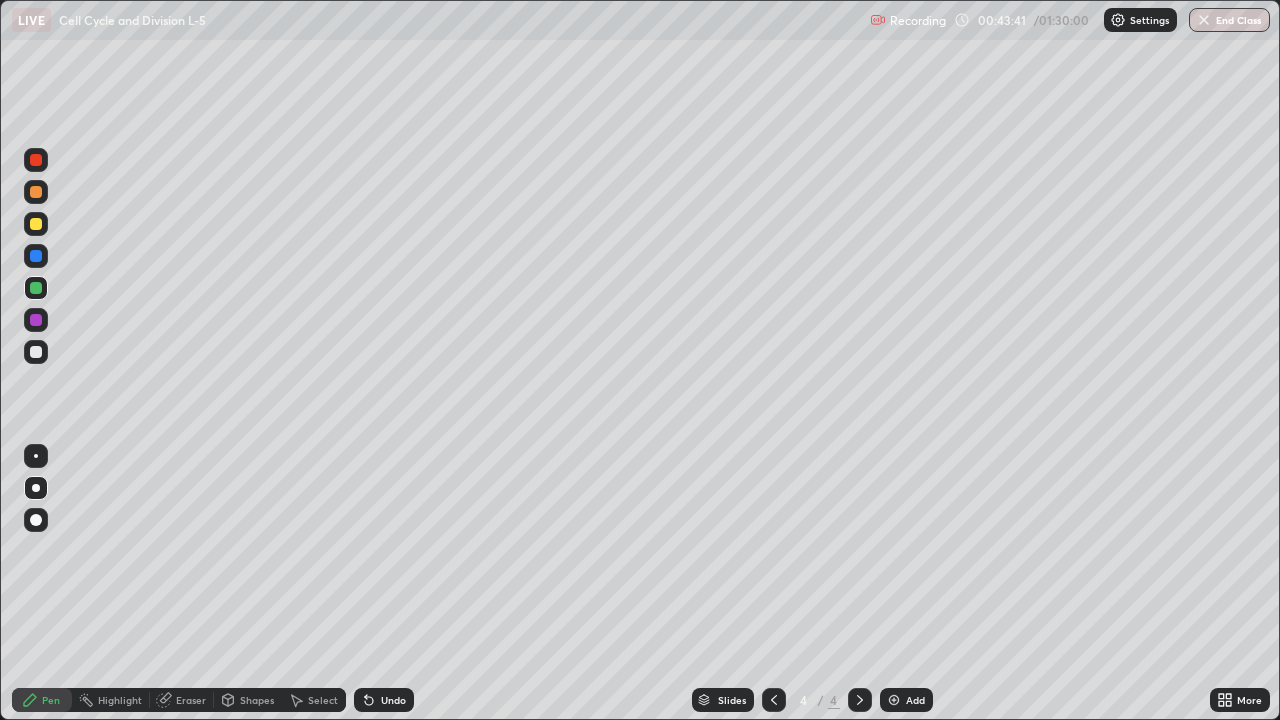 click on "Undo" at bounding box center (384, 700) 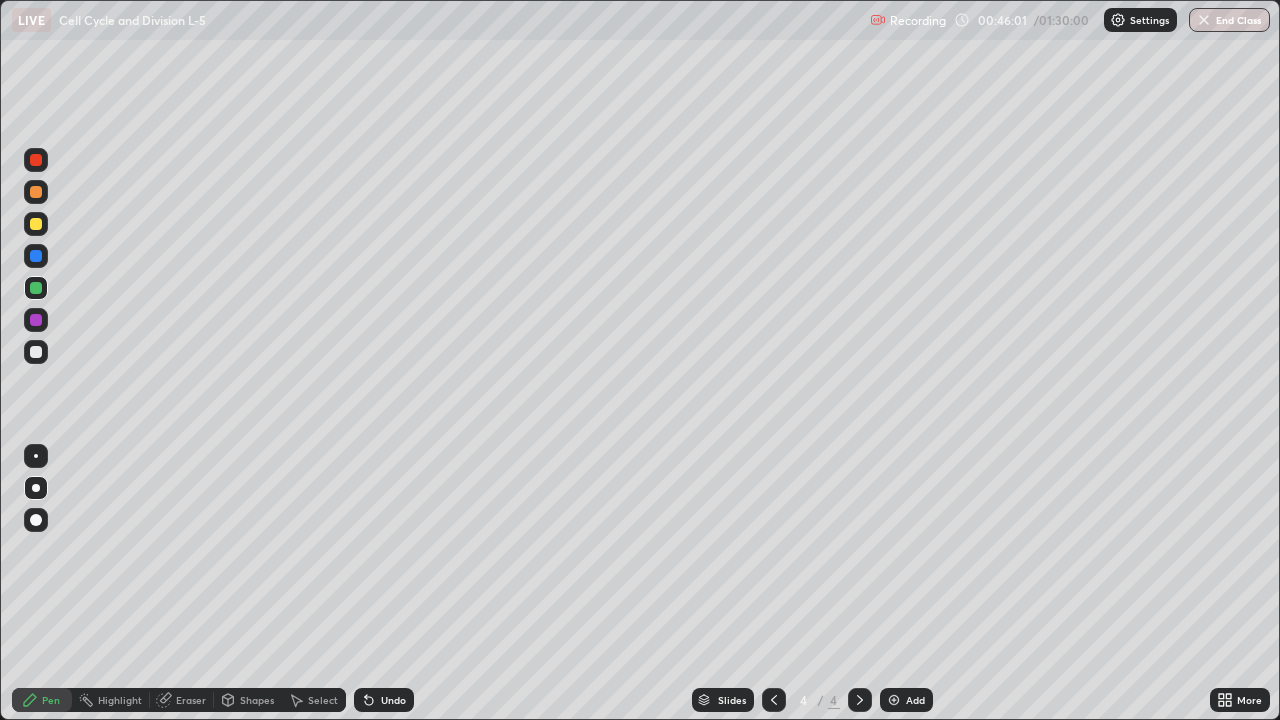 click on "Undo" at bounding box center (384, 700) 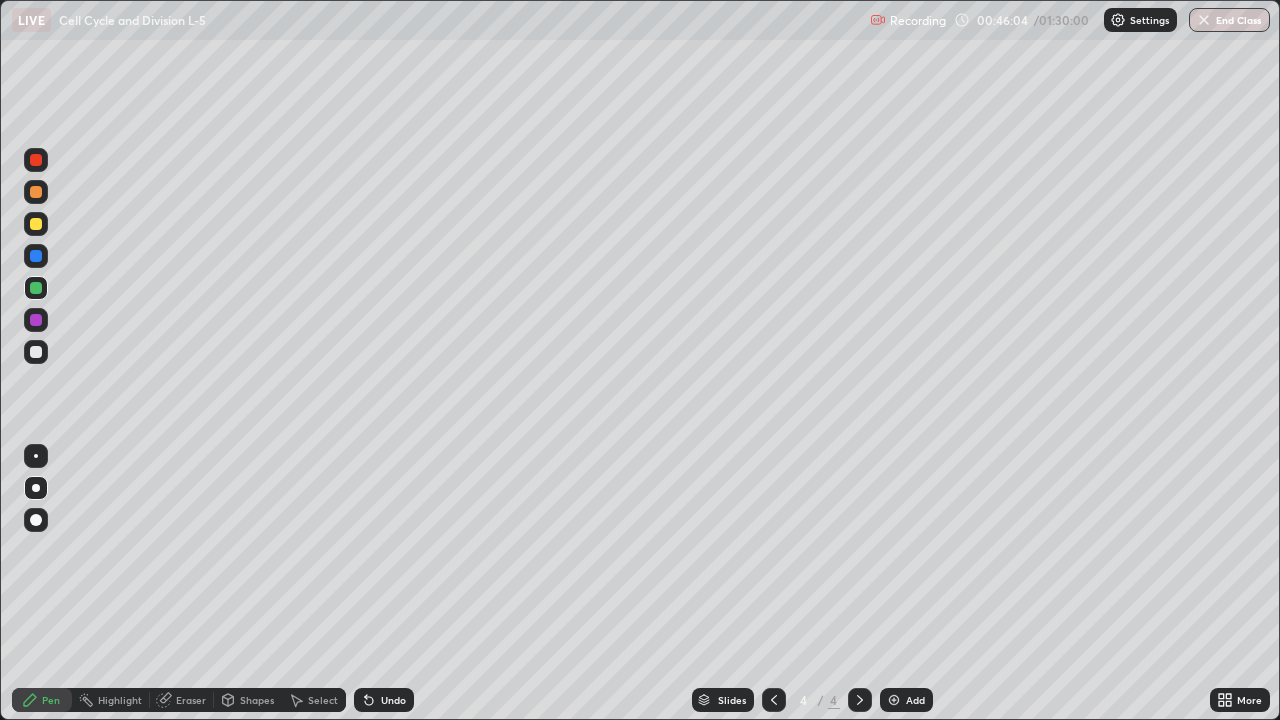 click on "Select" at bounding box center [323, 700] 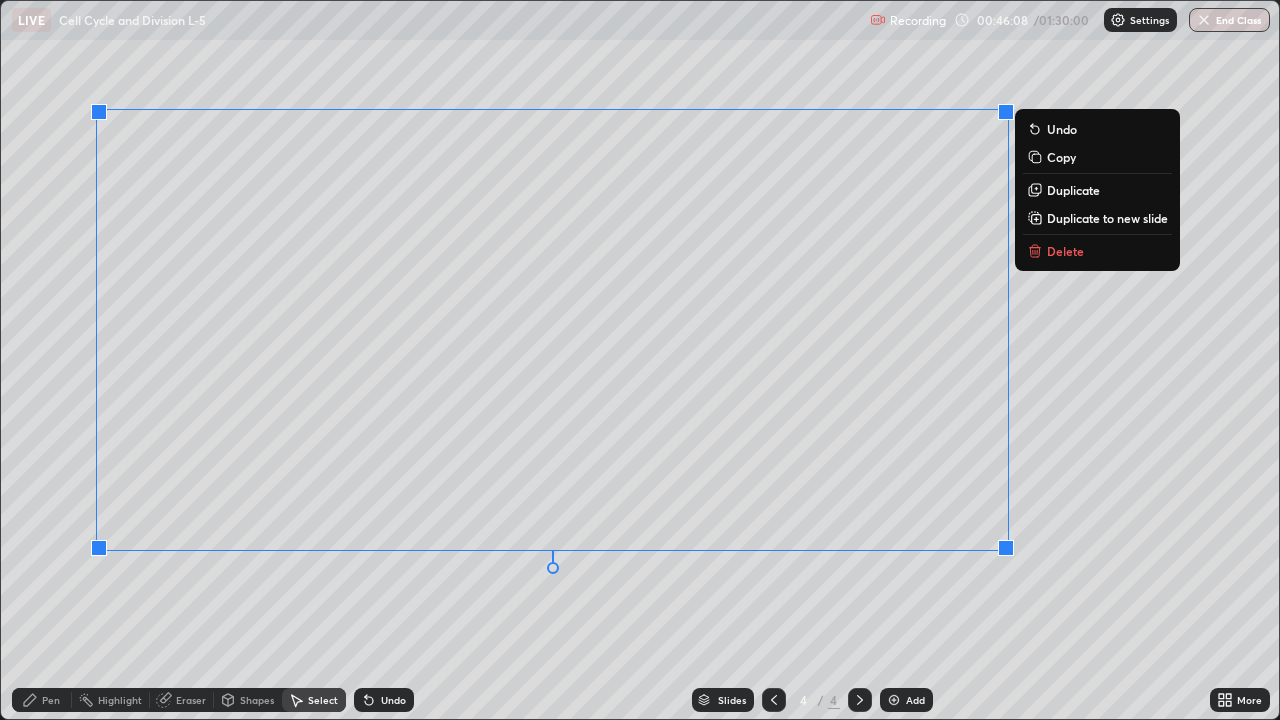 click on "Delete" at bounding box center [1065, 251] 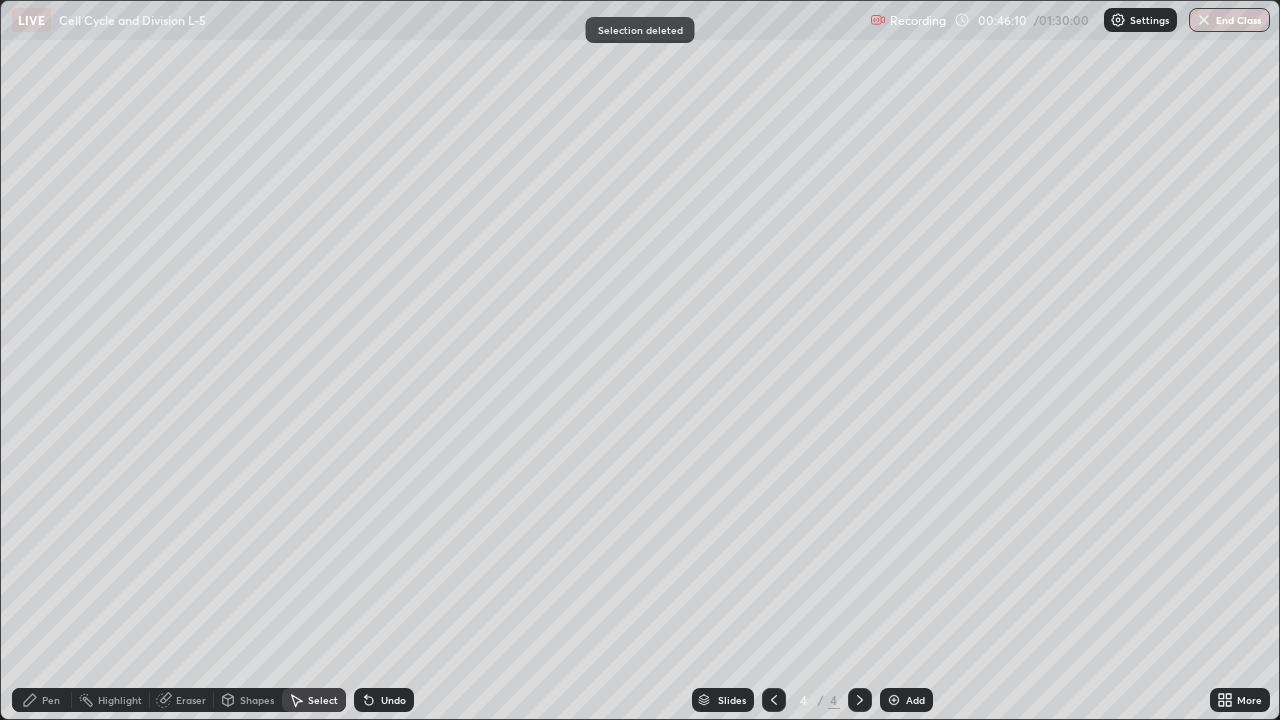 click on "Pen" at bounding box center (51, 700) 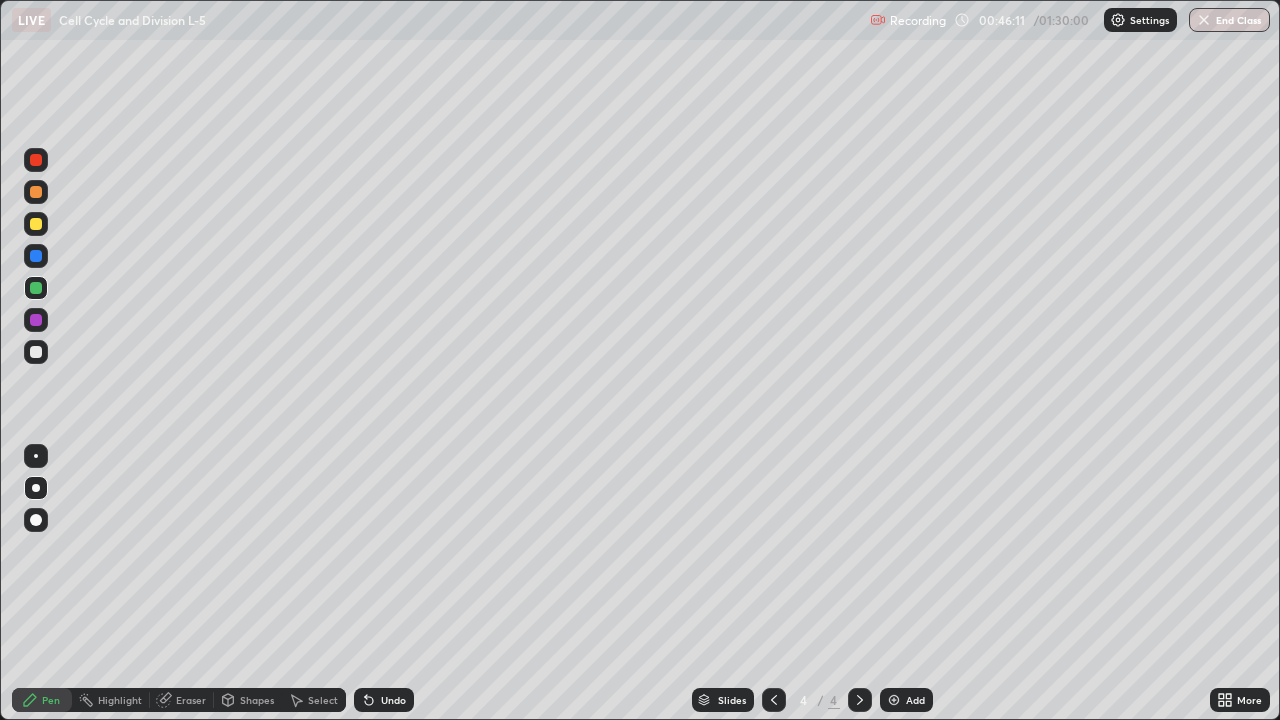 click at bounding box center (36, 352) 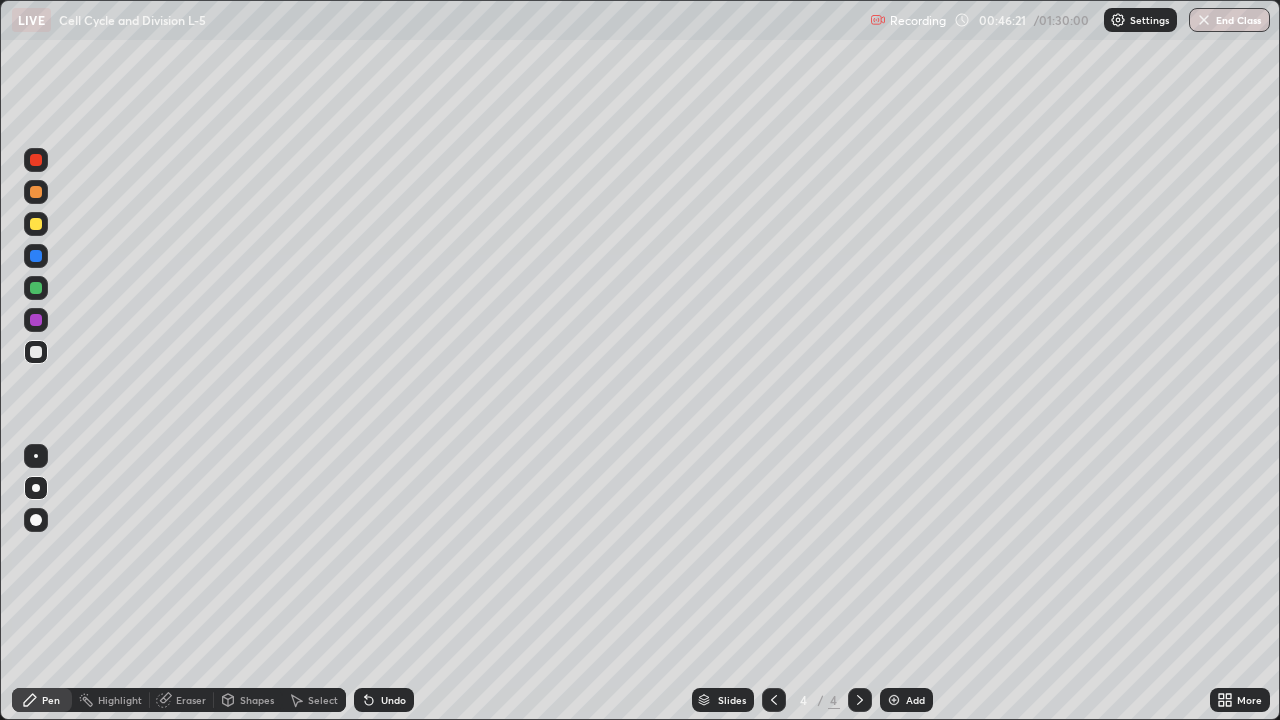 click at bounding box center (36, 224) 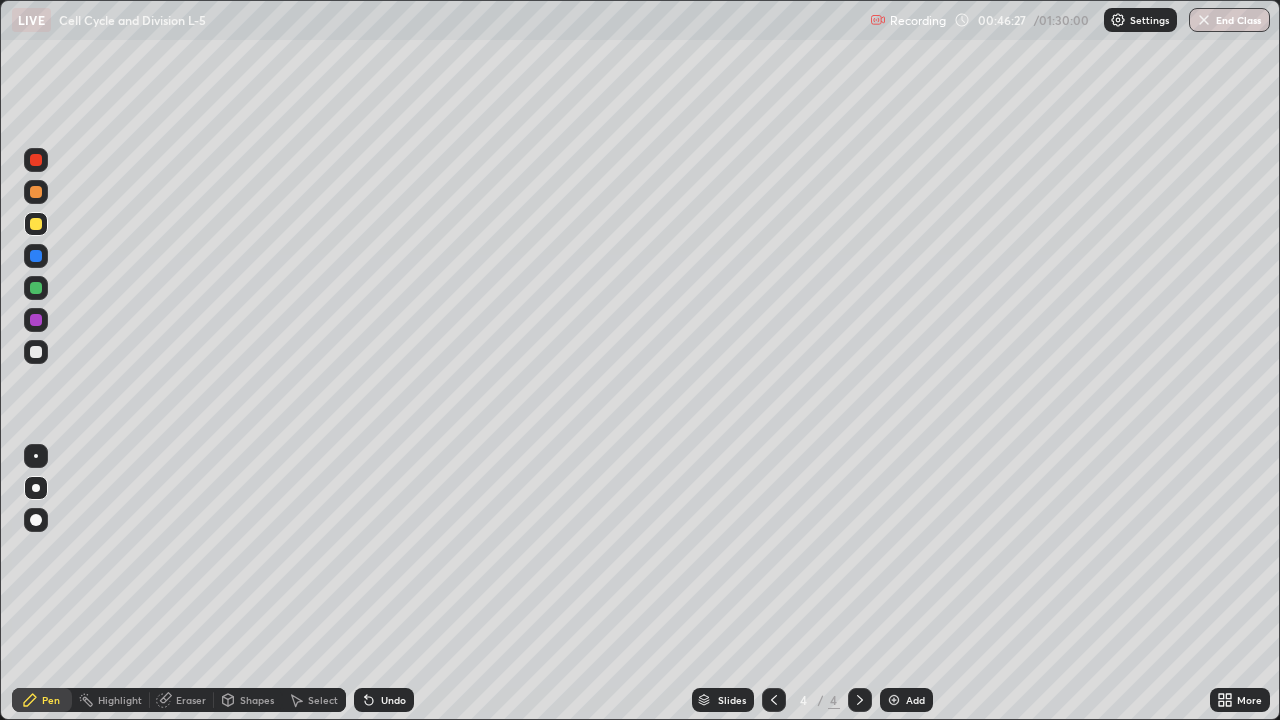 click at bounding box center (36, 224) 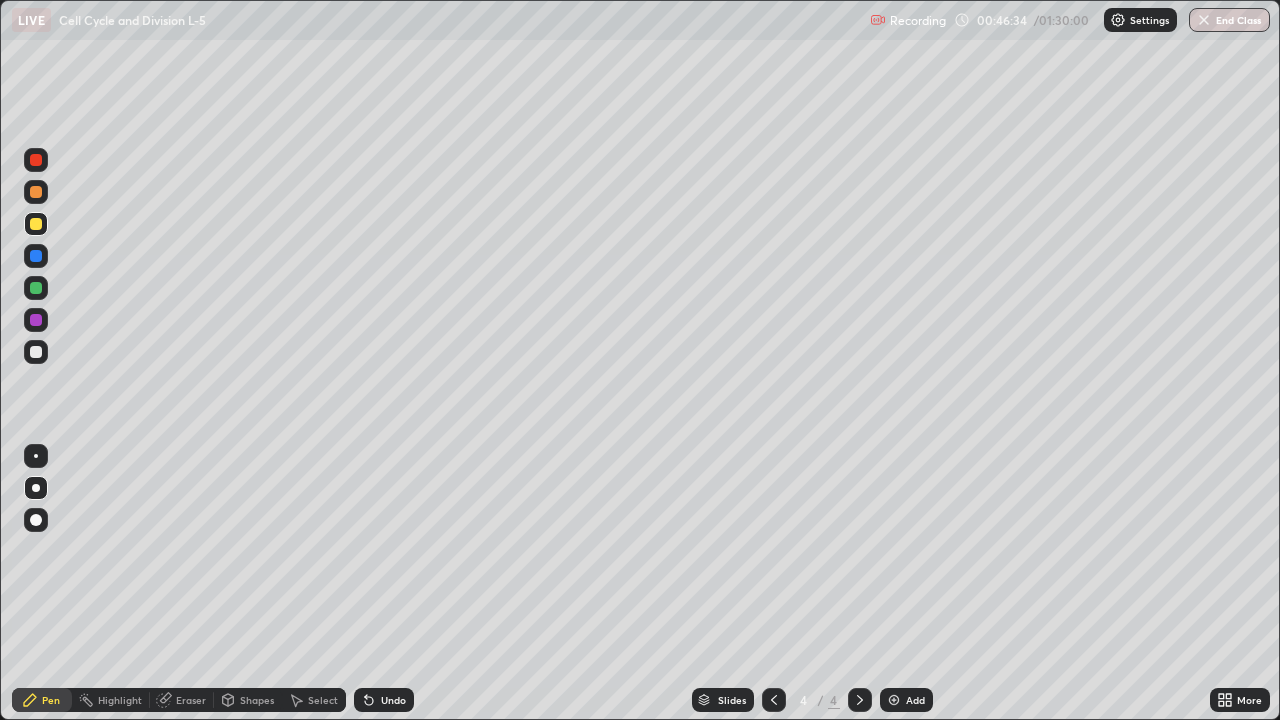 click at bounding box center (36, 352) 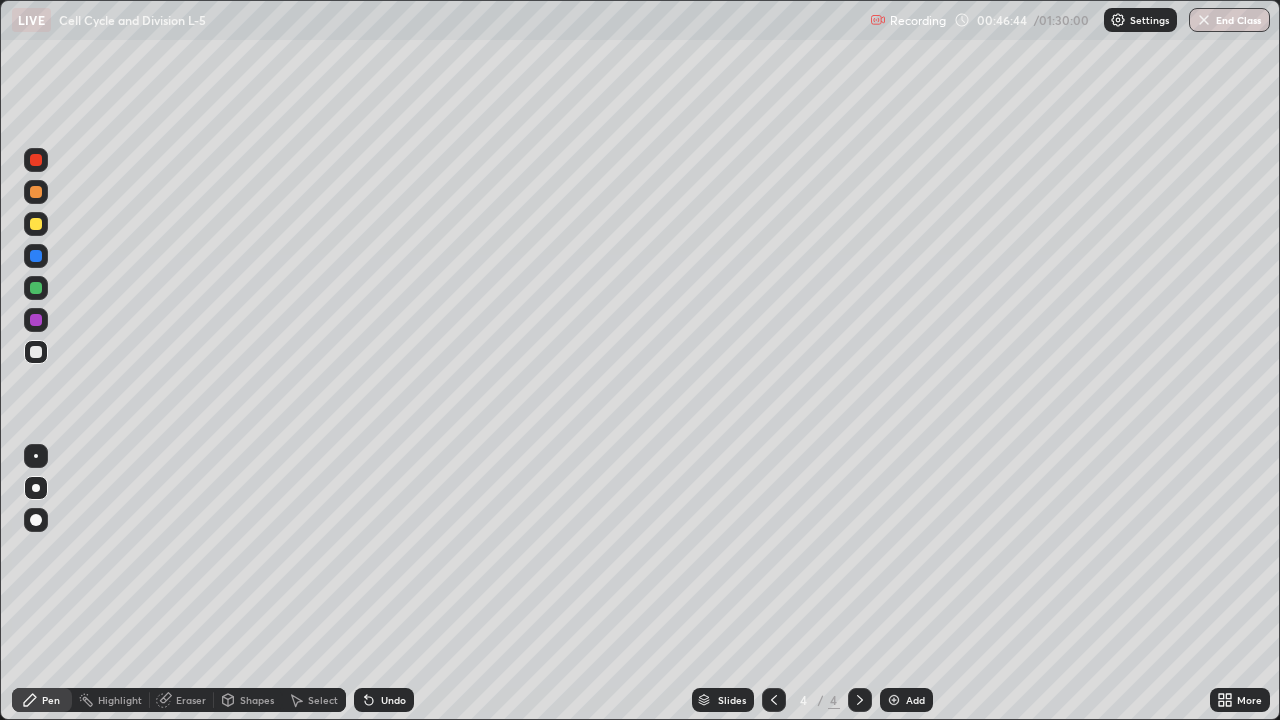 click at bounding box center (36, 192) 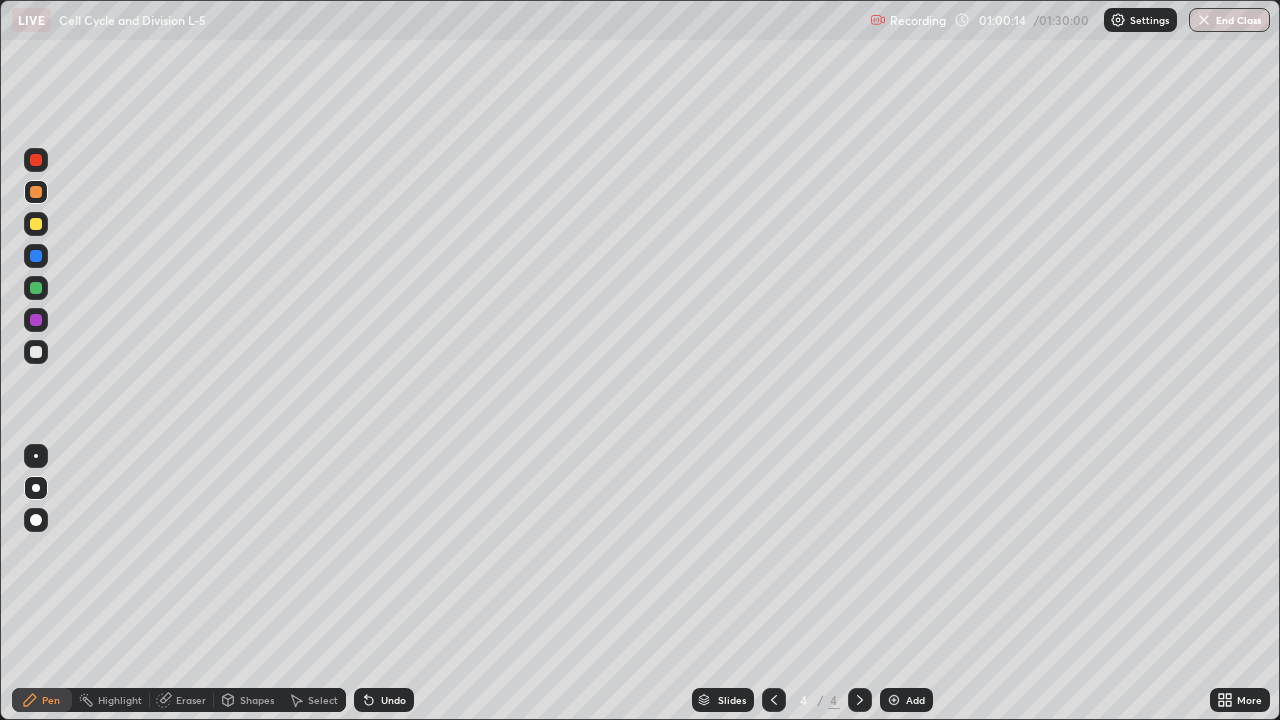 click on "Add" at bounding box center (915, 700) 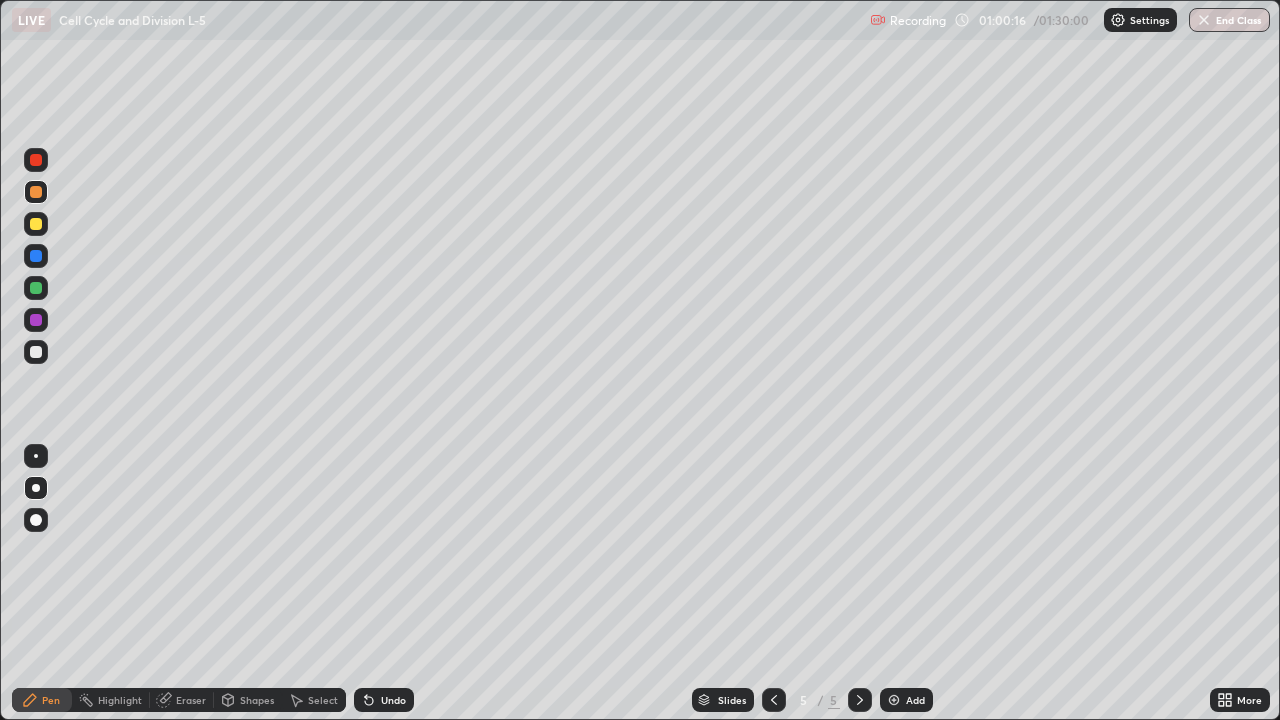 click at bounding box center (36, 224) 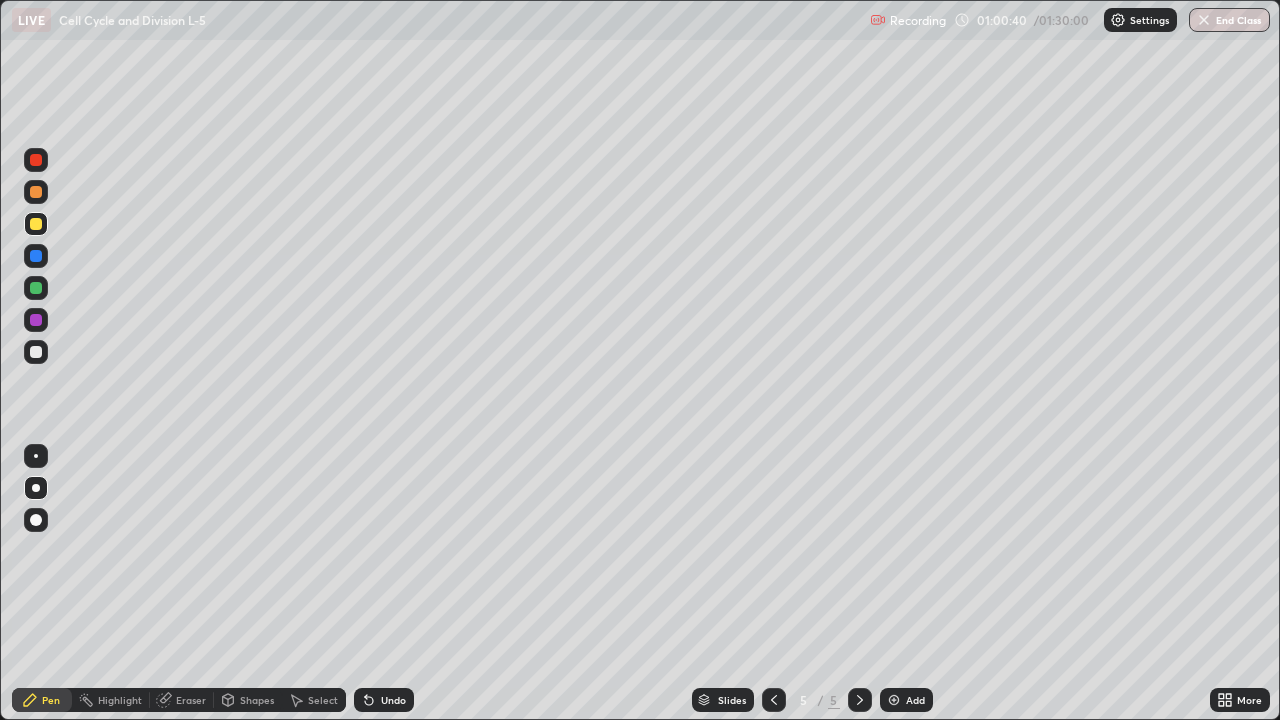 click at bounding box center (36, 192) 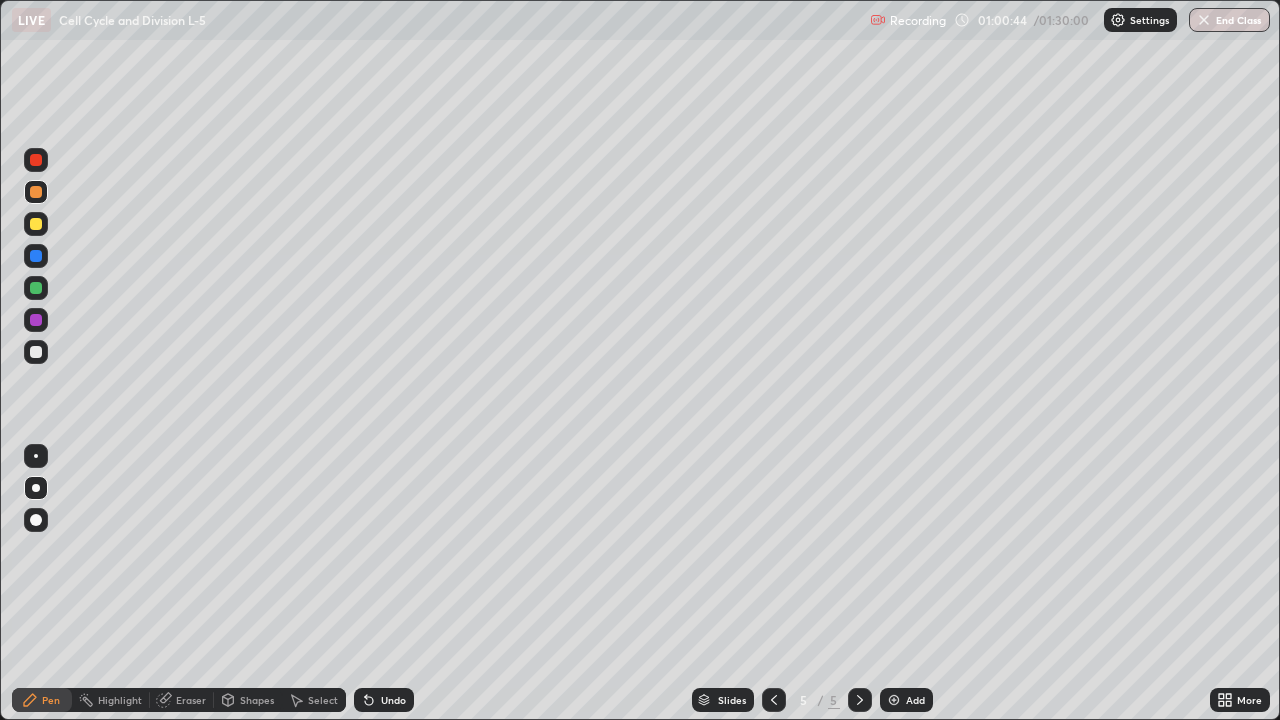 click at bounding box center (36, 224) 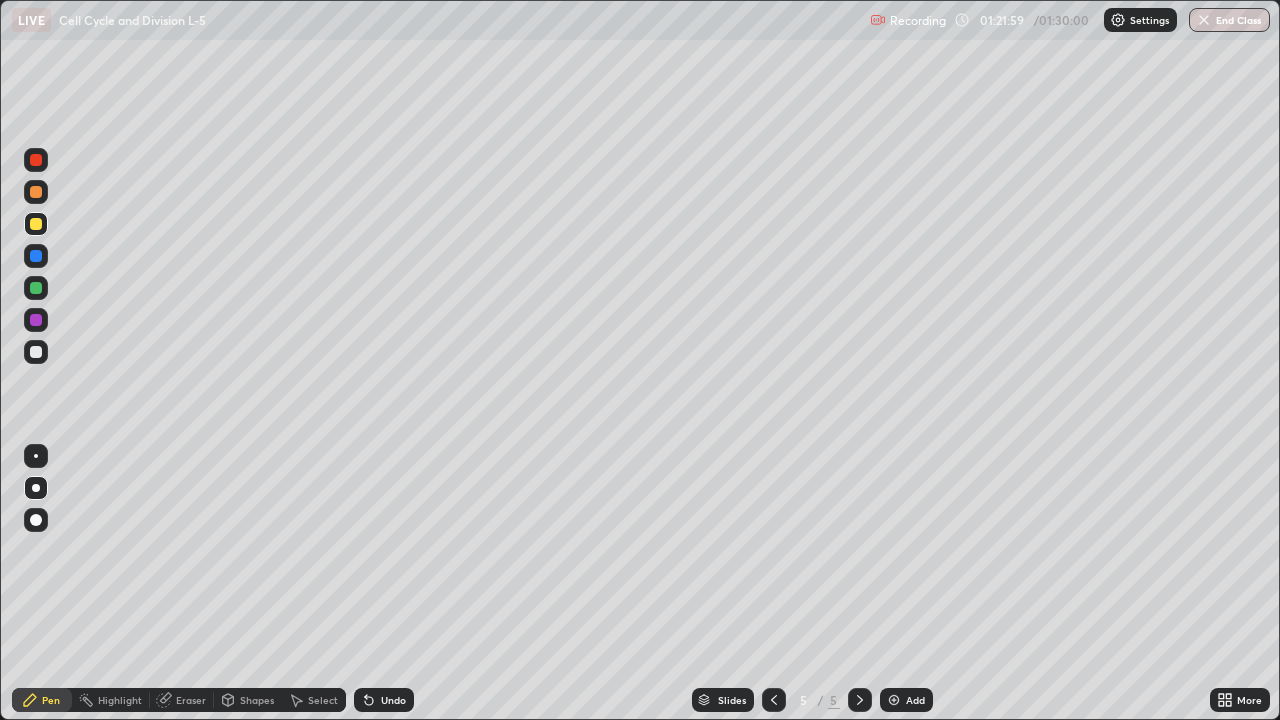 click 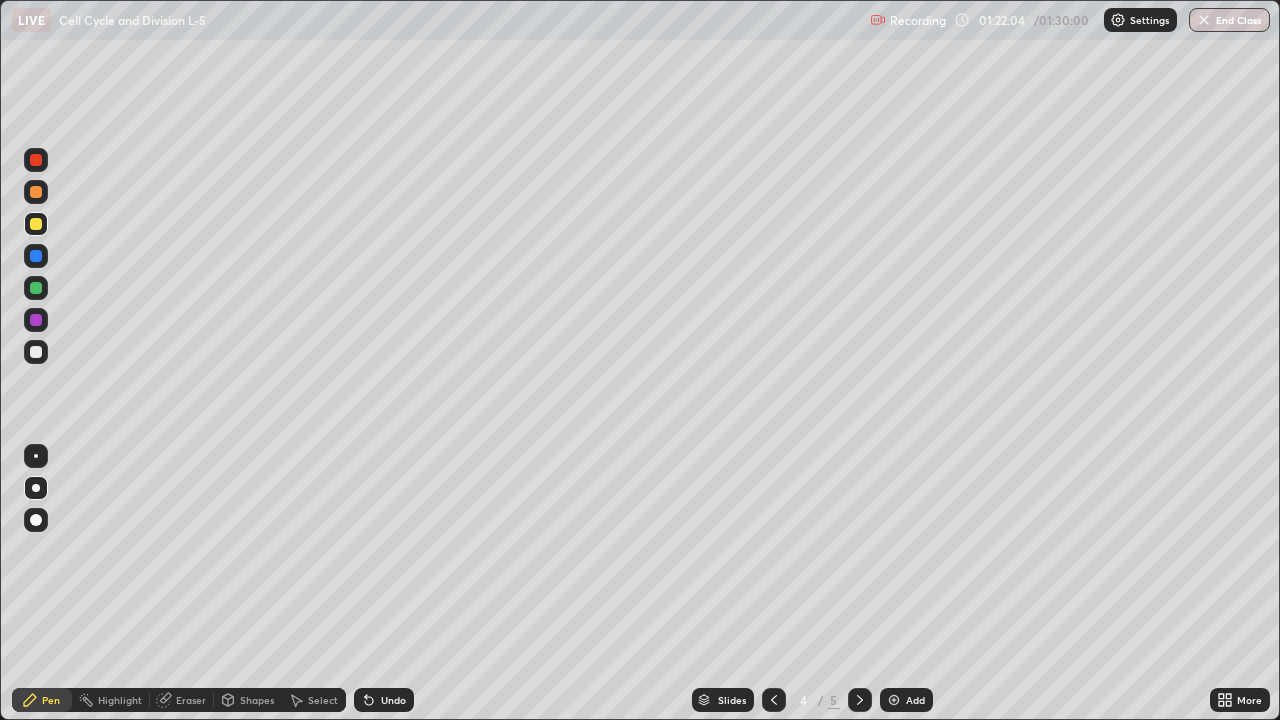 click on "4 / 5" at bounding box center [817, 700] 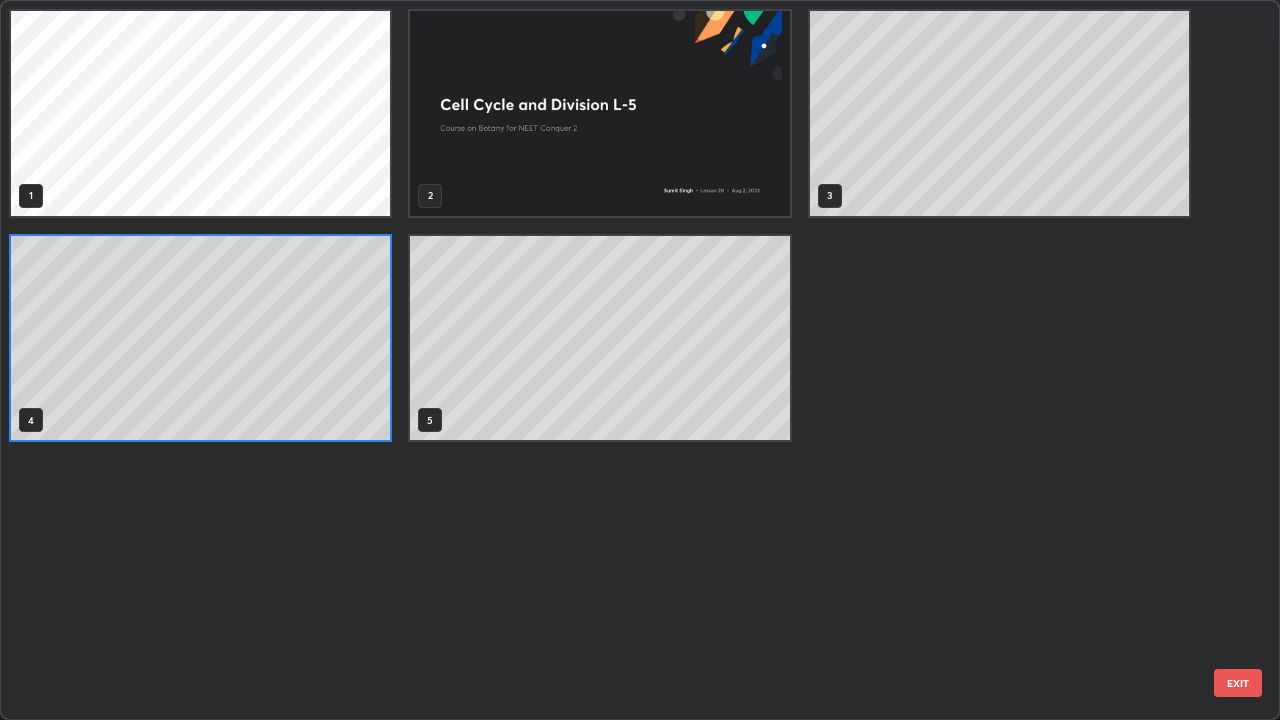 scroll, scrollTop: 7, scrollLeft: 11, axis: both 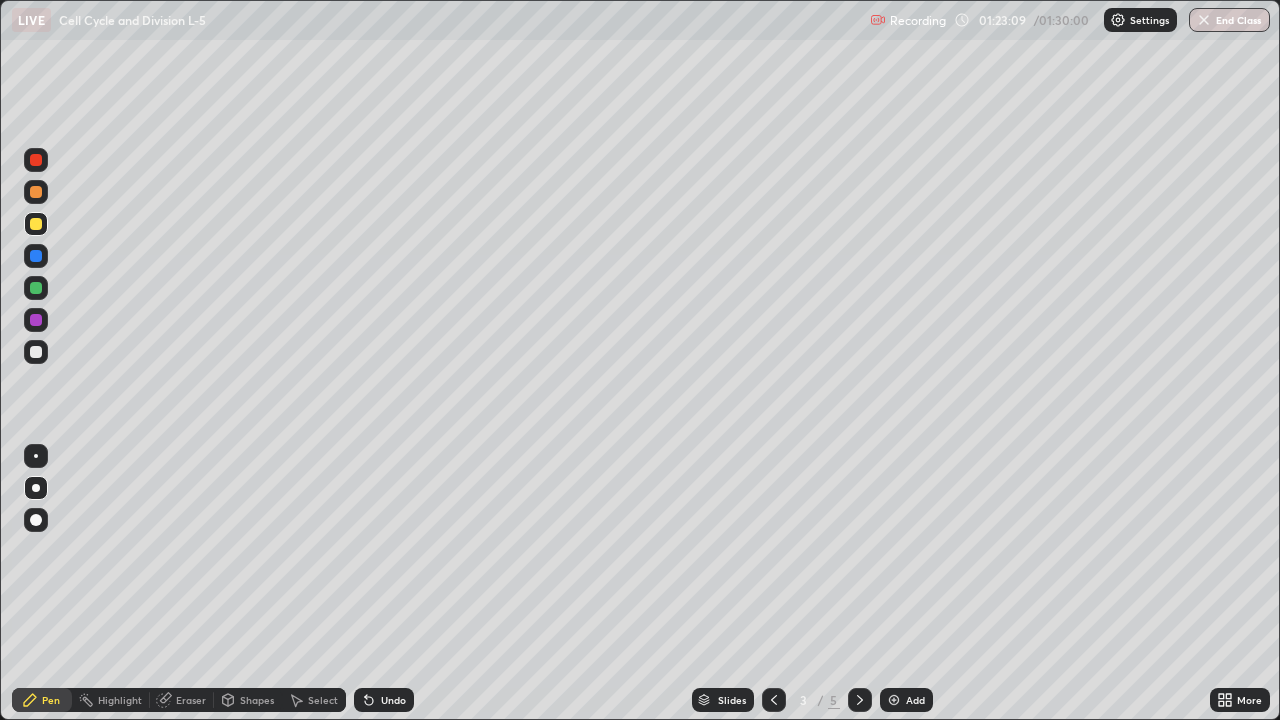 click on "End Class" at bounding box center (1229, 20) 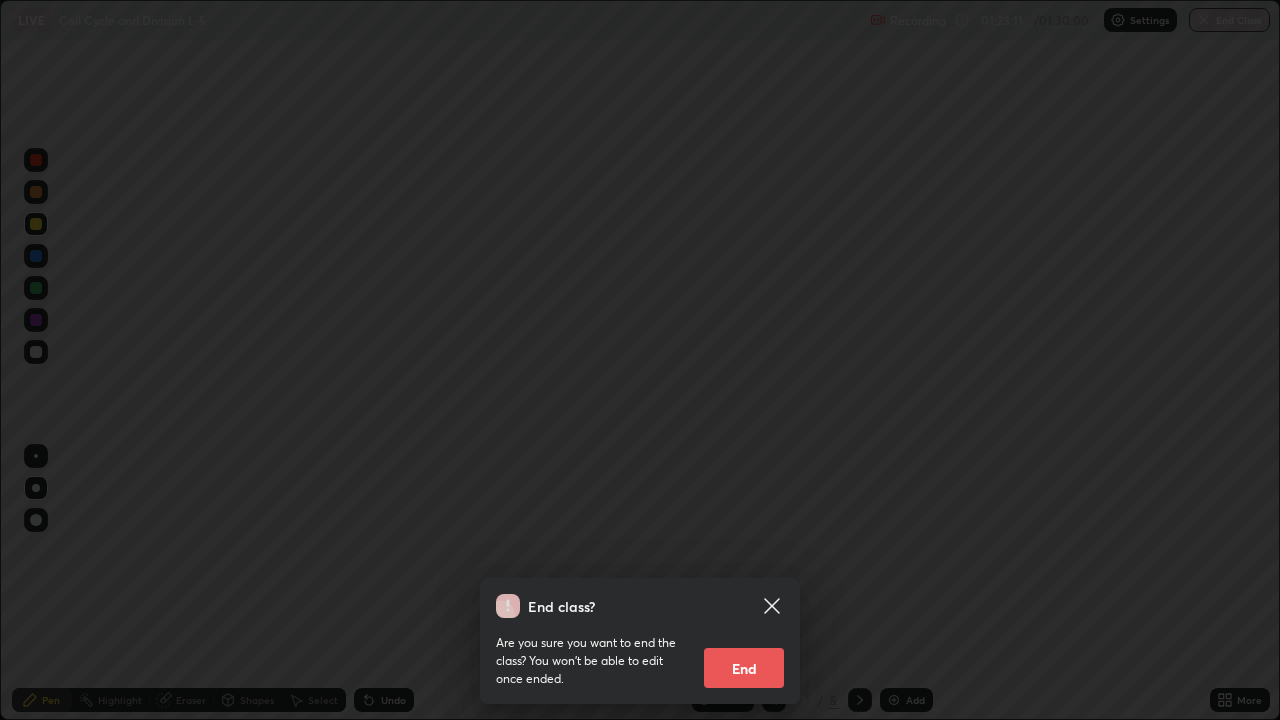 click on "End" at bounding box center (744, 668) 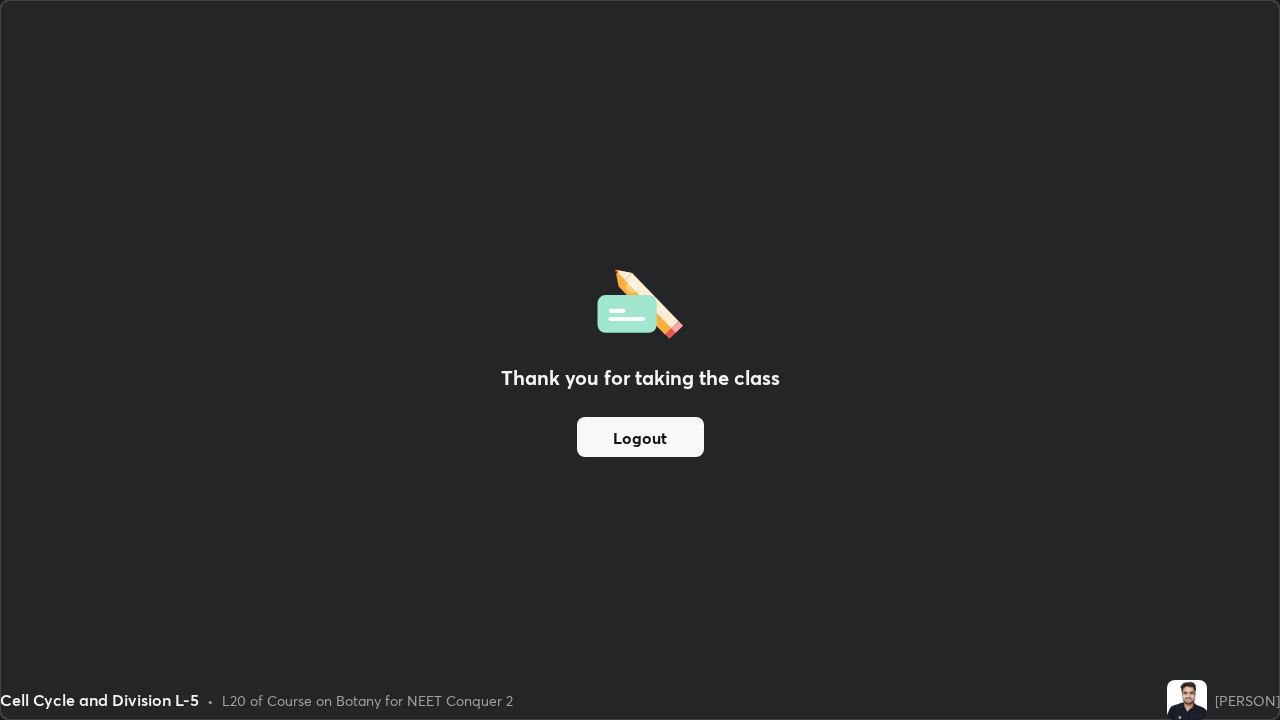 click on "Logout" at bounding box center (640, 437) 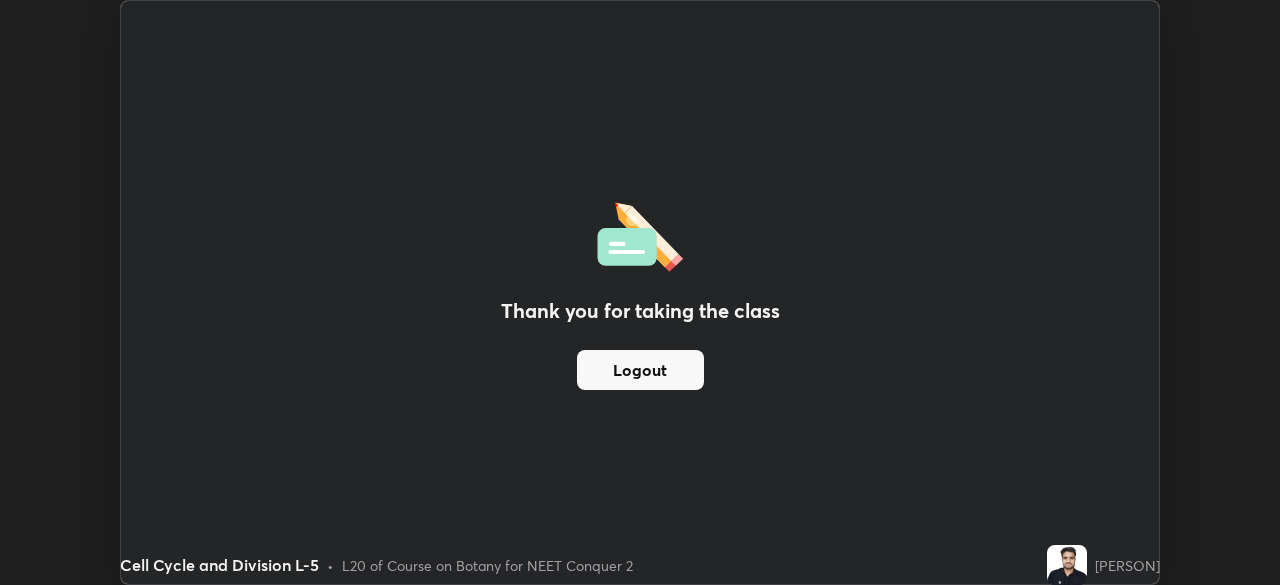 scroll, scrollTop: 585, scrollLeft: 1280, axis: both 